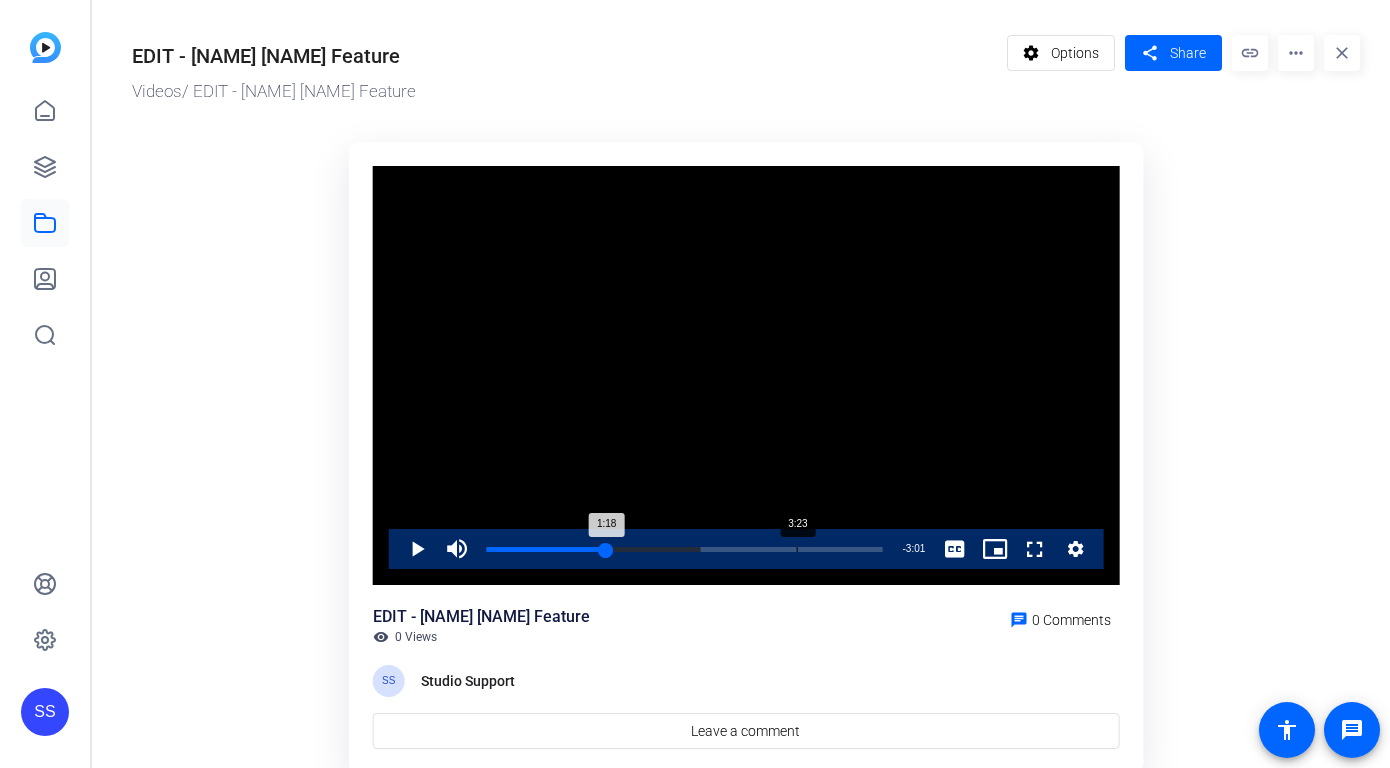 scroll, scrollTop: 0, scrollLeft: 0, axis: both 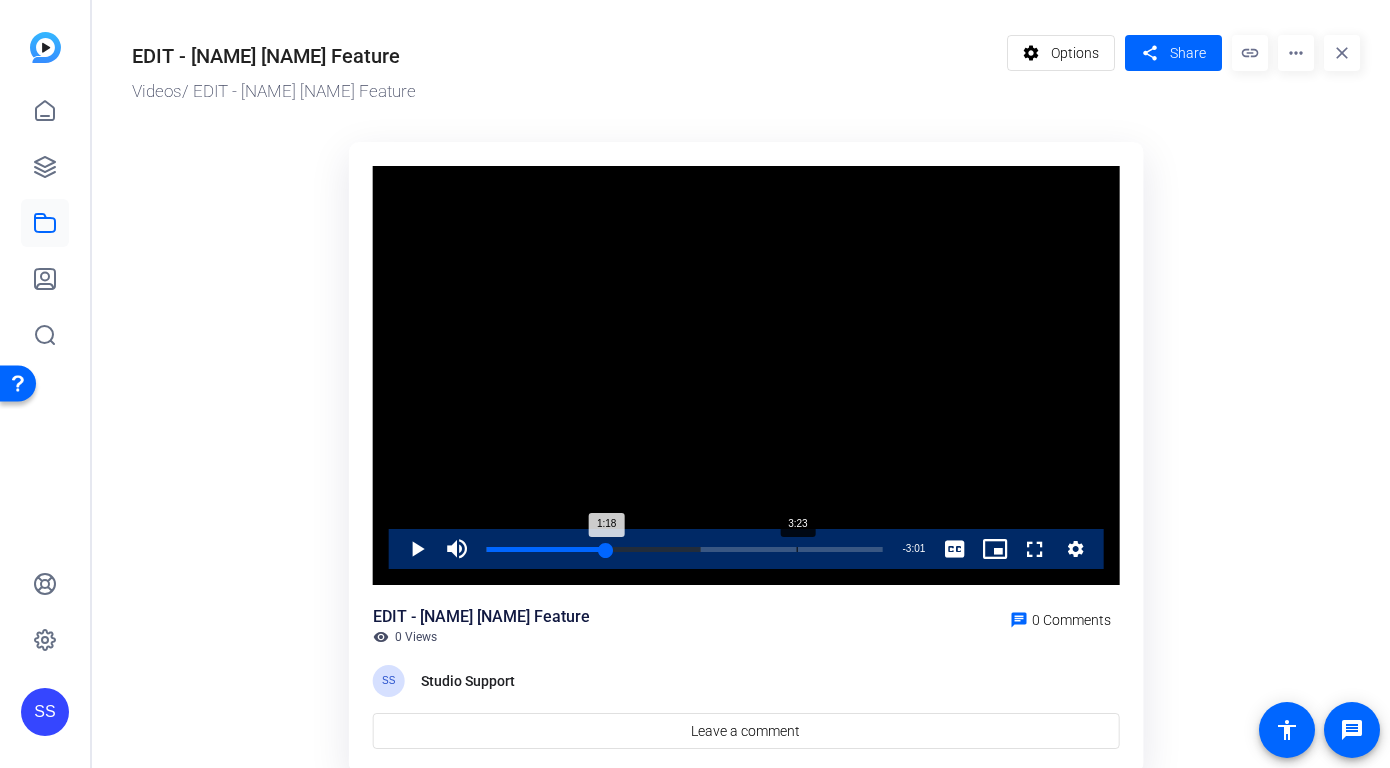 click on "3:23" at bounding box center [797, 549] 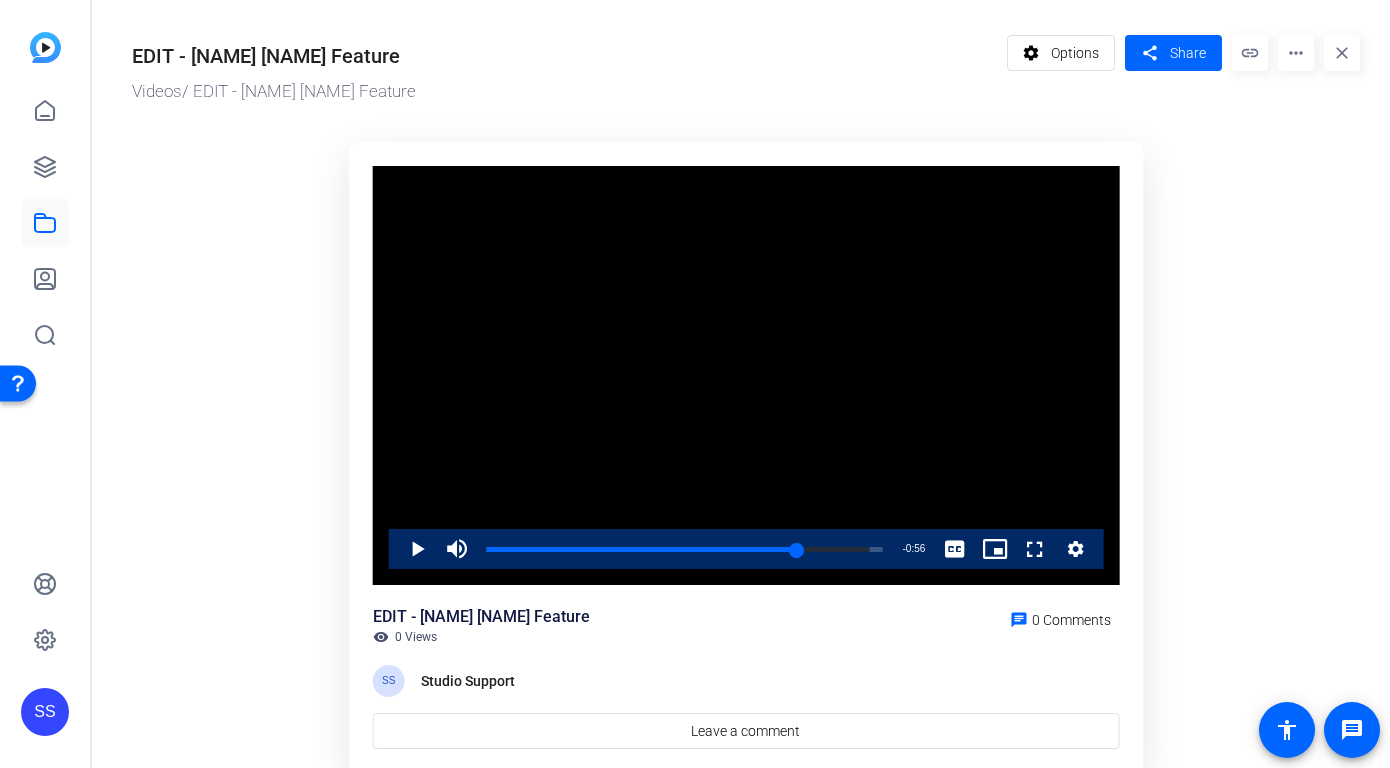 click at bounding box center (397, 549) 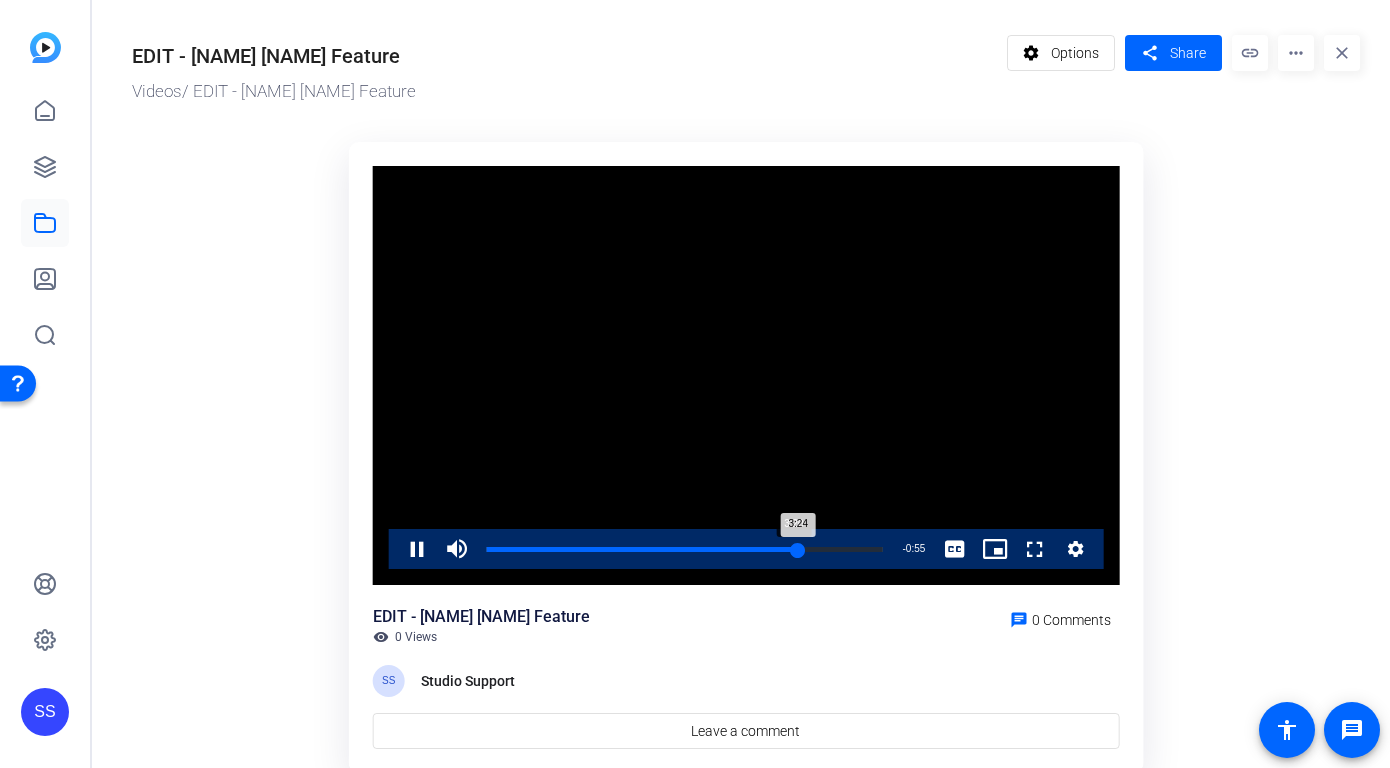 click on "3:24" at bounding box center (642, 549) 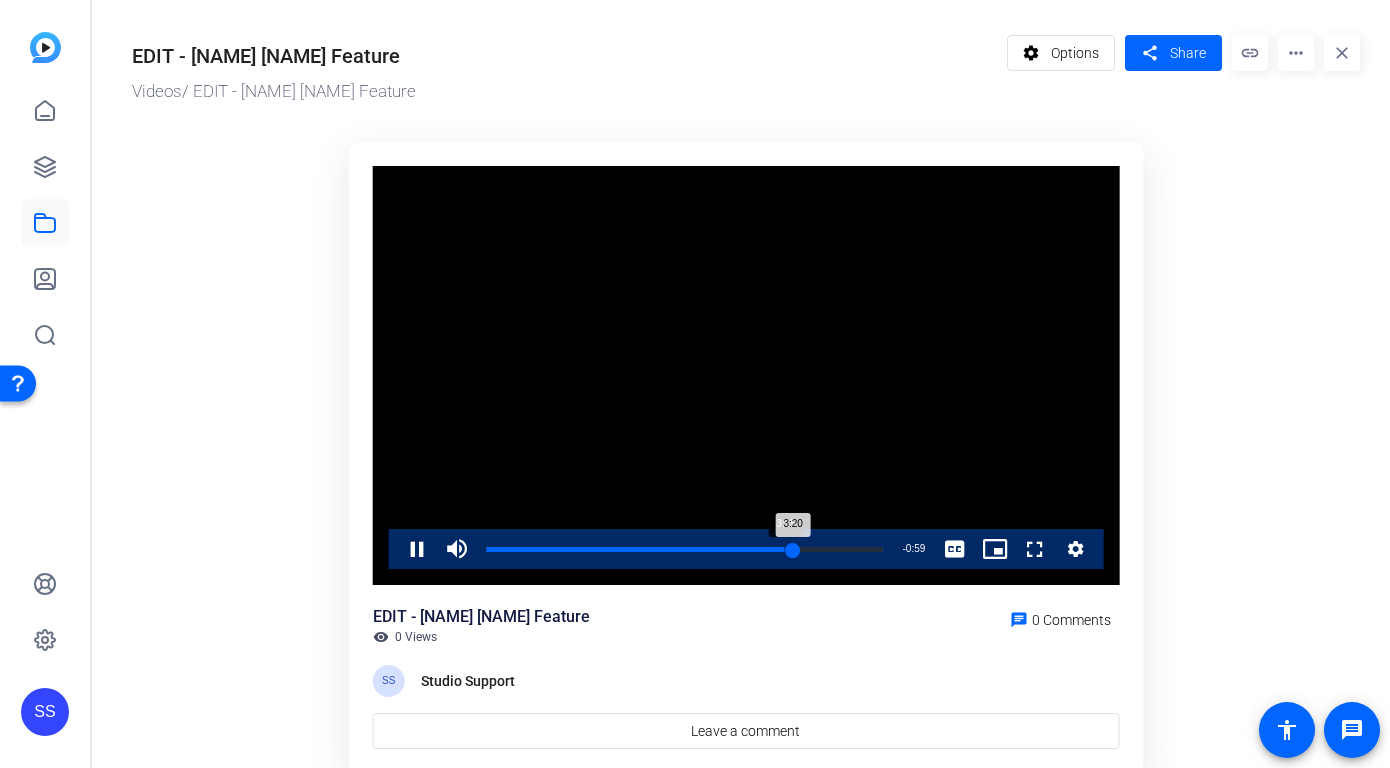 click on "3:20" at bounding box center (640, 549) 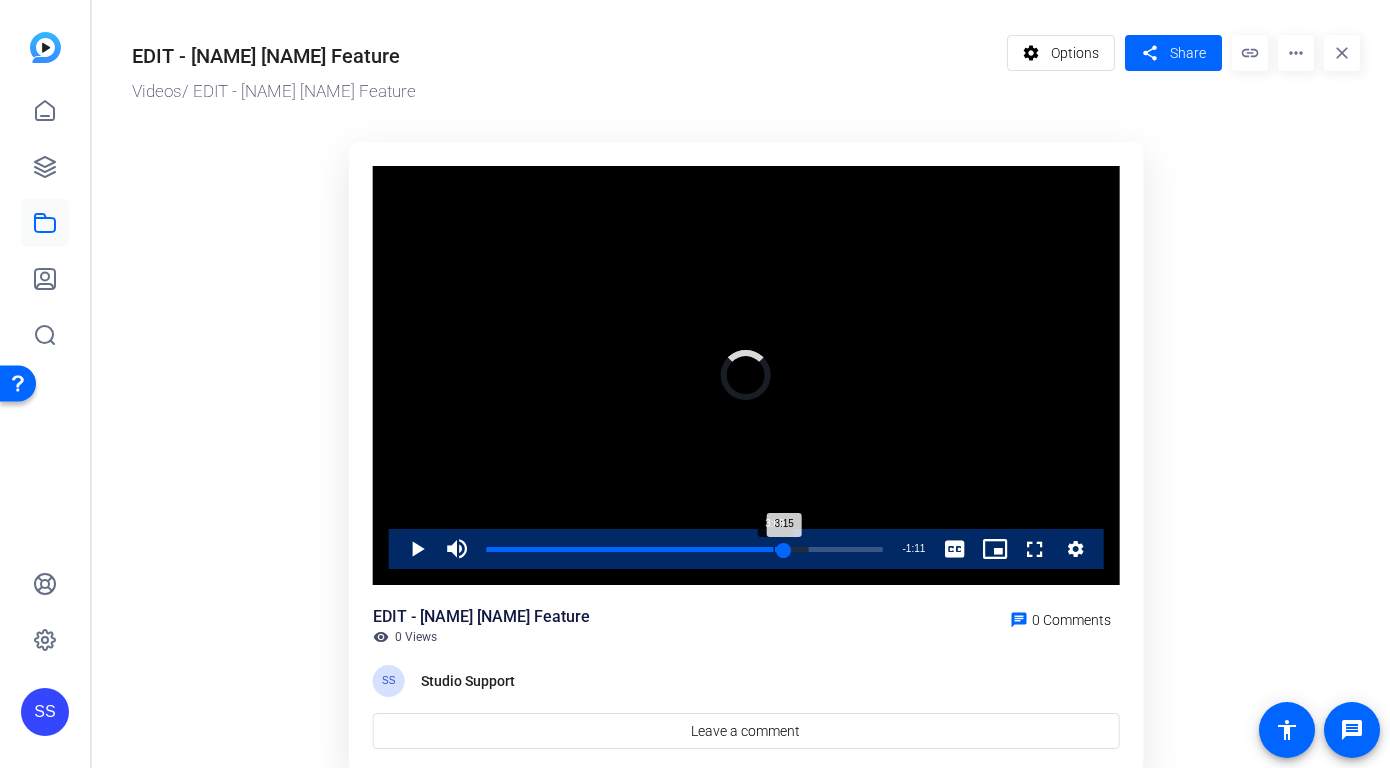 click on "3:08" at bounding box center (774, 549) 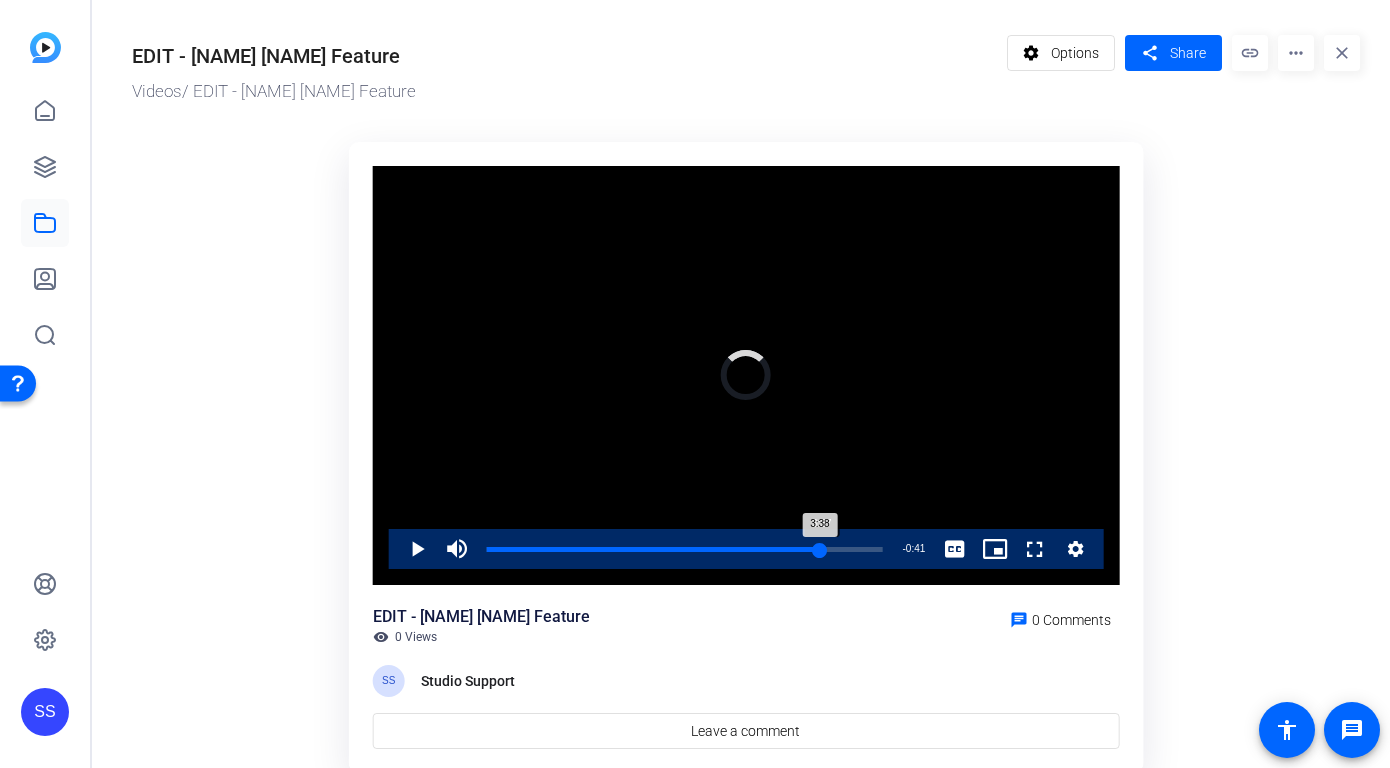 click on "Loaded :  0.00% 3:37 3:38" at bounding box center [685, 549] 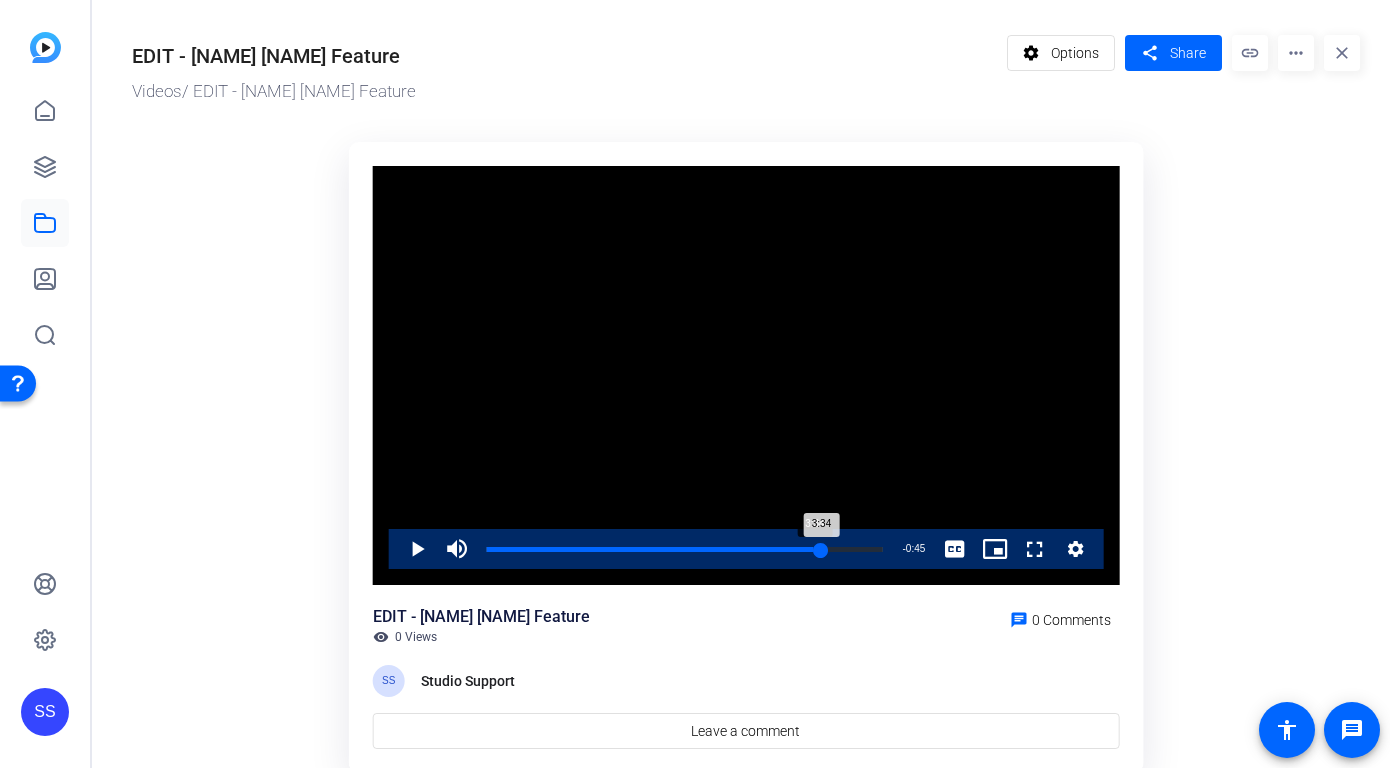 click on "3:34" at bounding box center [654, 549] 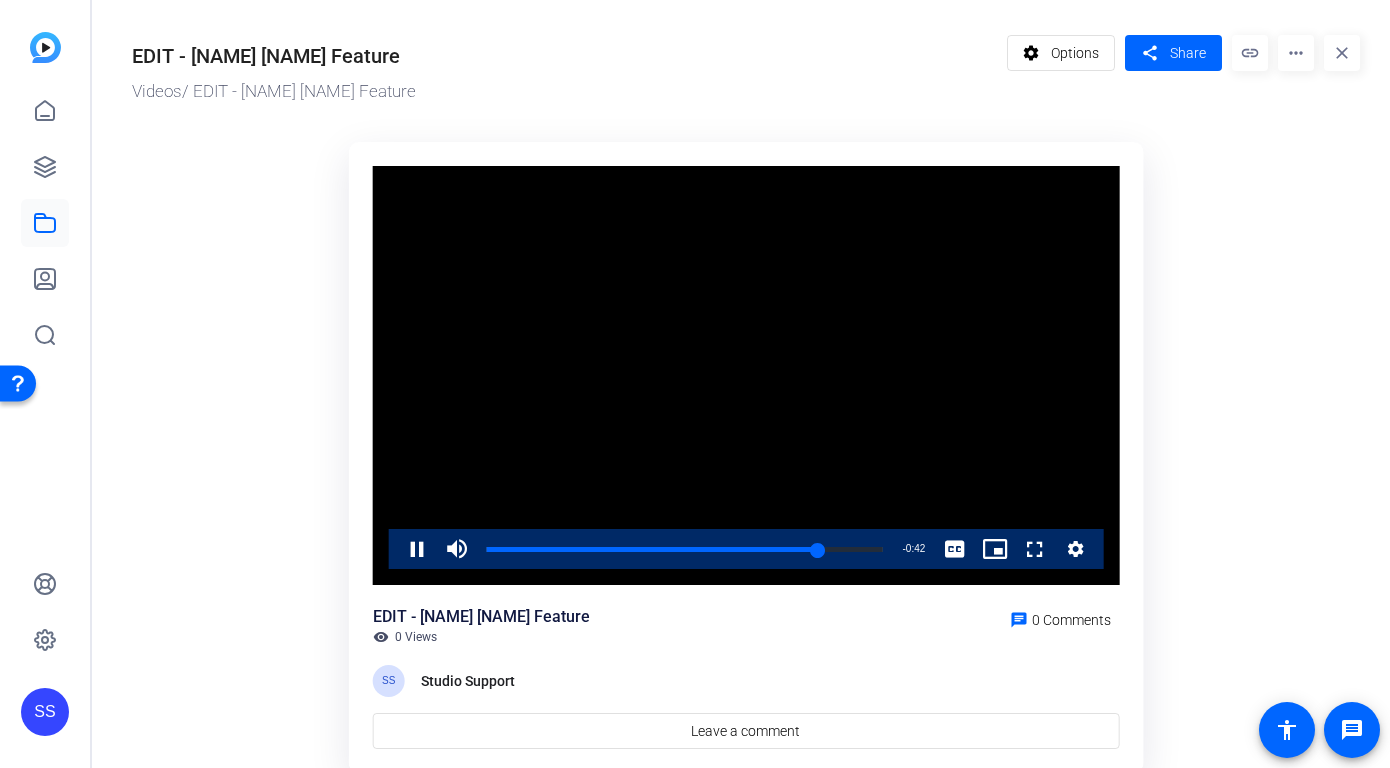 click at bounding box center [397, 549] 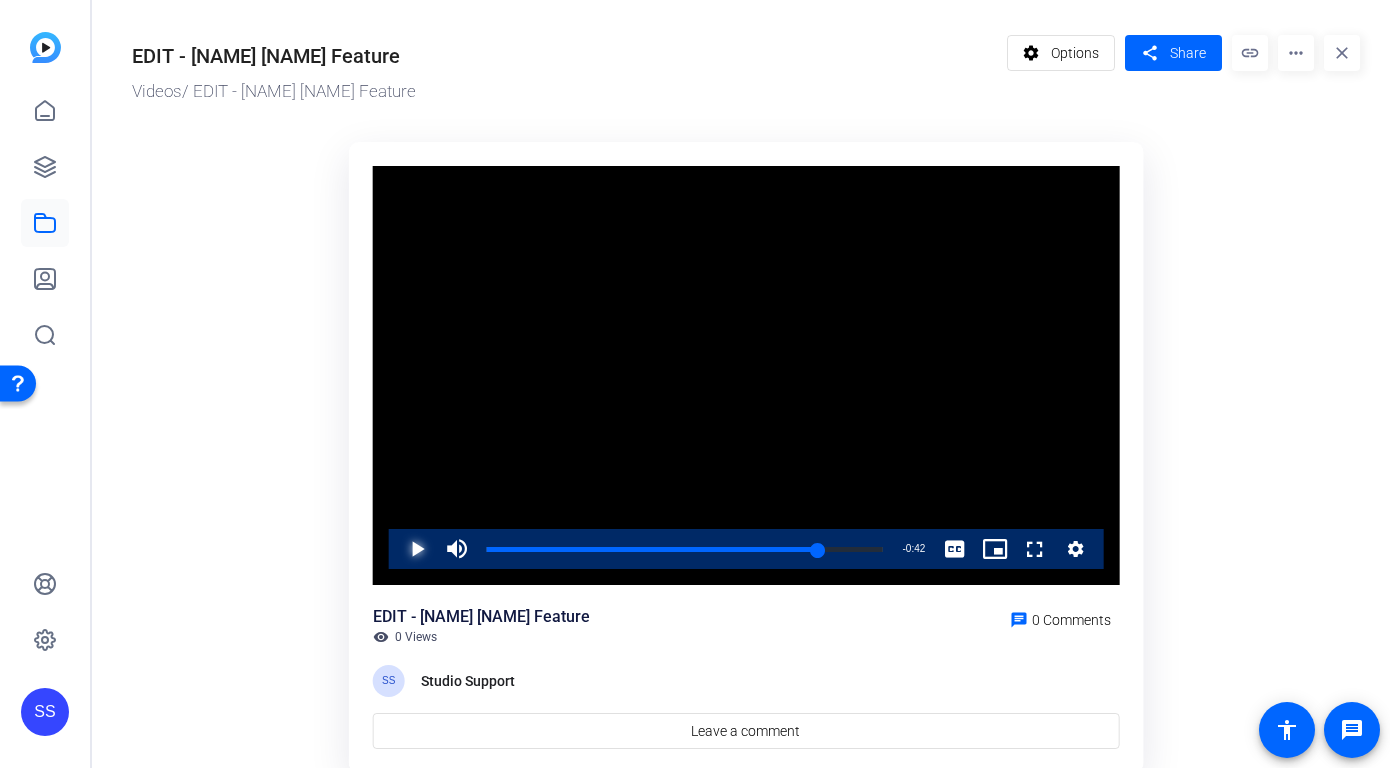 click at bounding box center (397, 549) 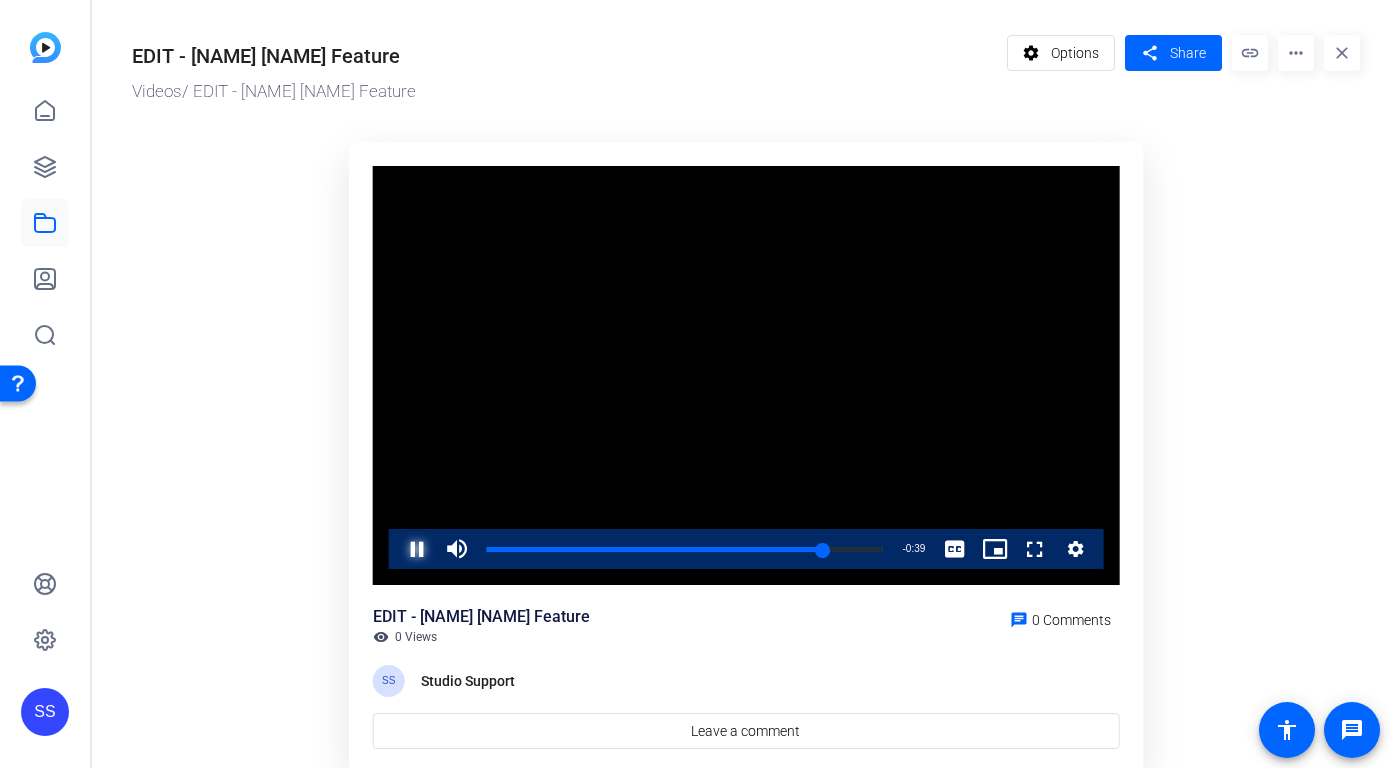click at bounding box center (397, 549) 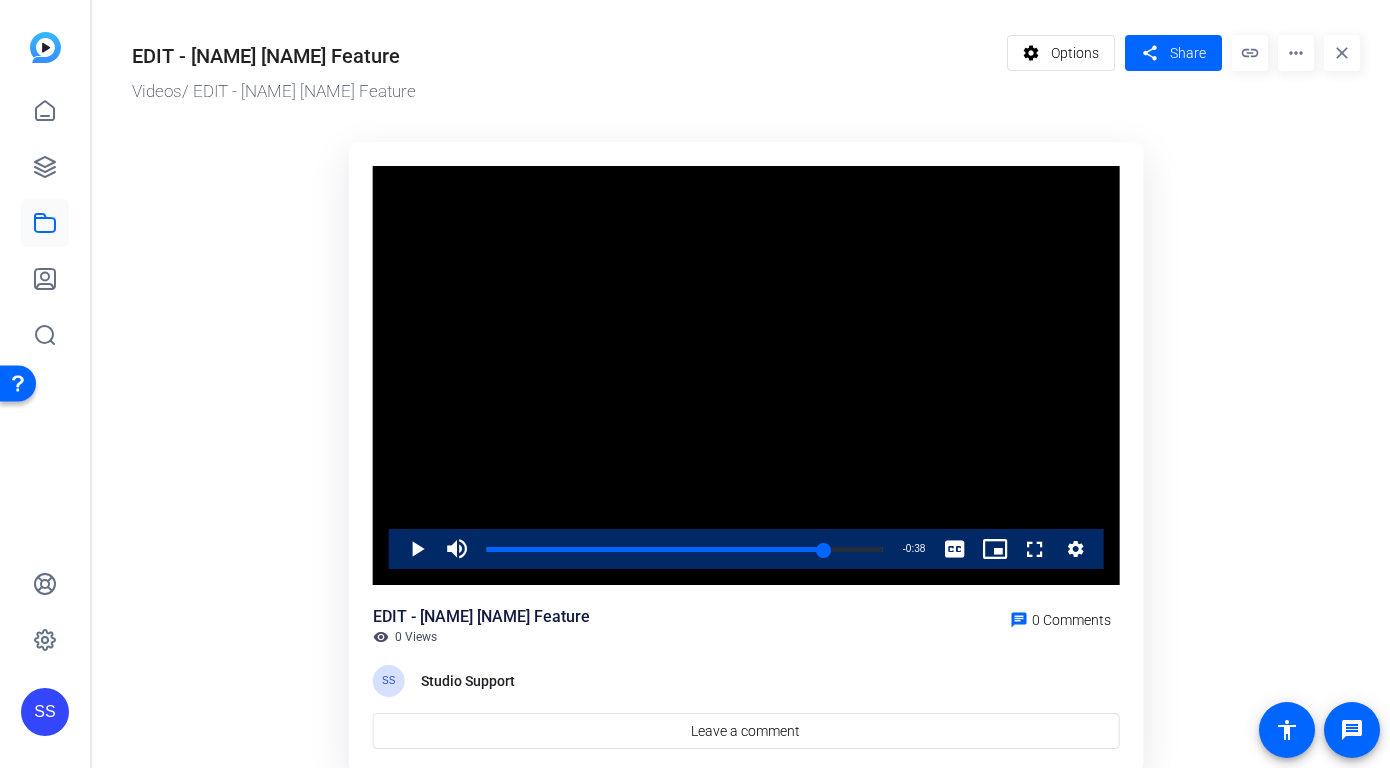 click on "SS" 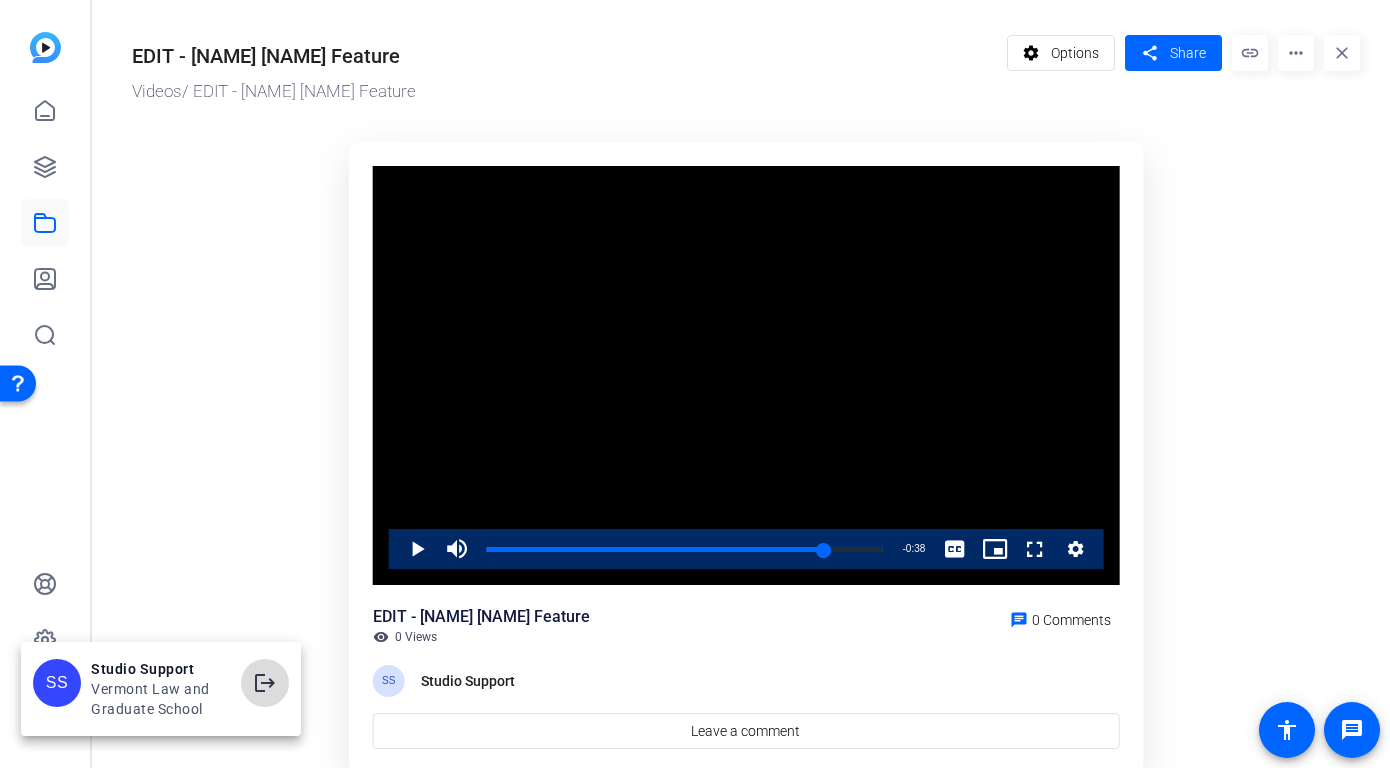 click on "logout" at bounding box center [265, 683] 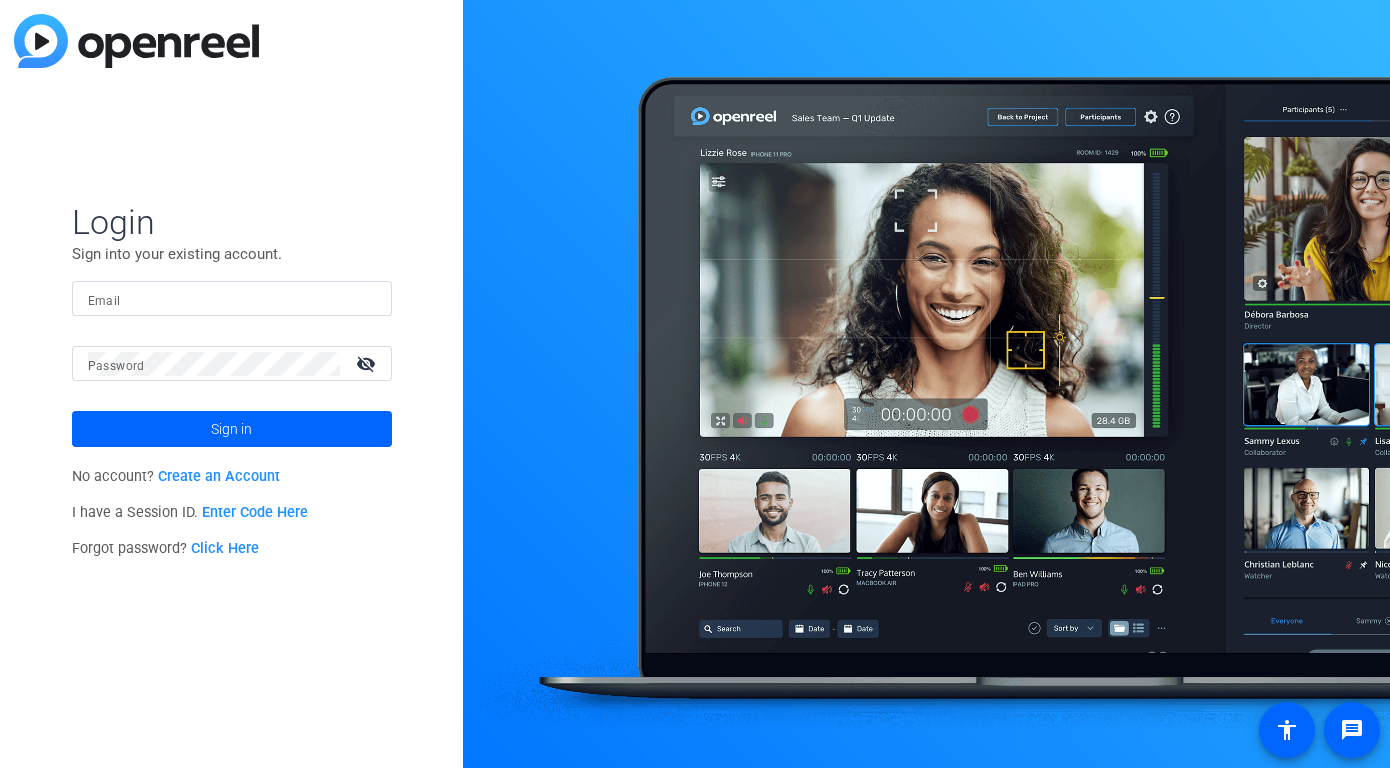 scroll, scrollTop: 0, scrollLeft: 0, axis: both 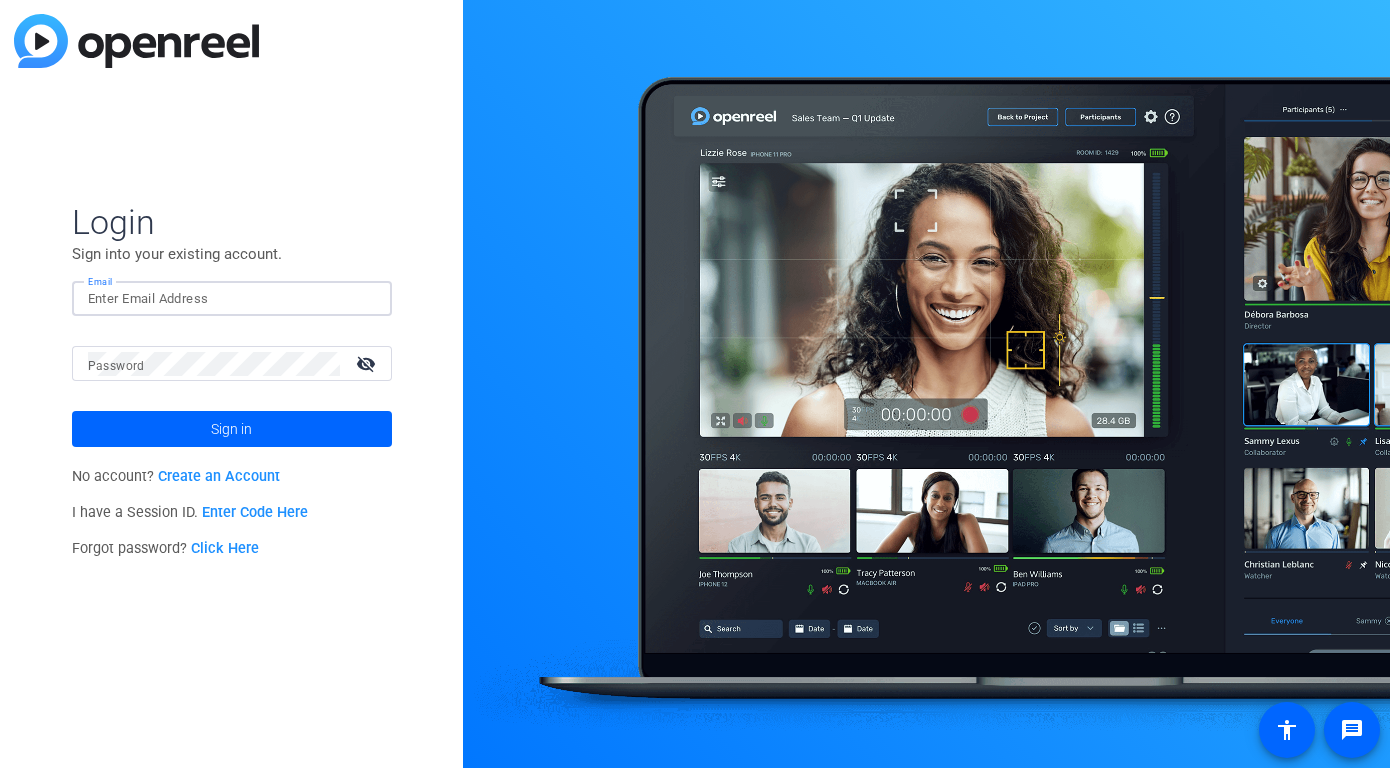 click on "Email" at bounding box center (232, 299) 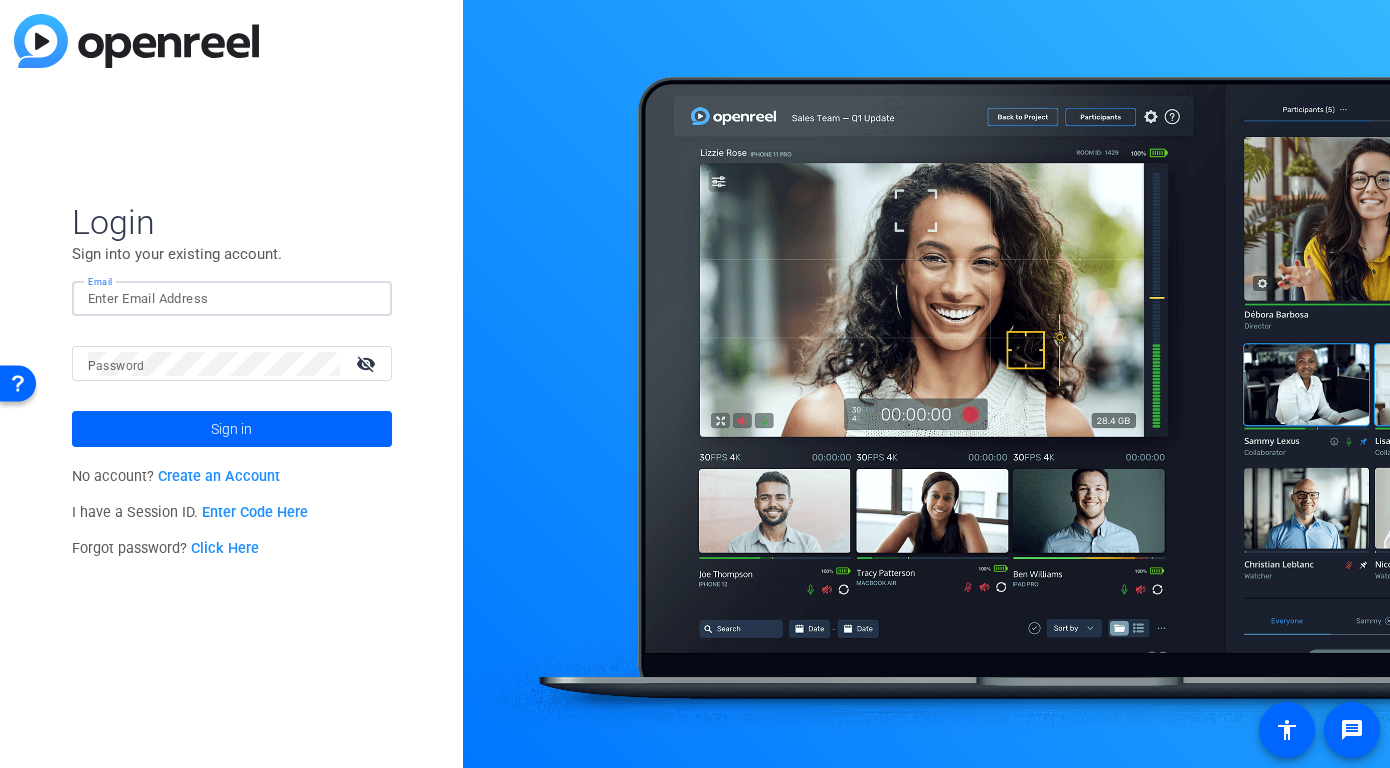 click 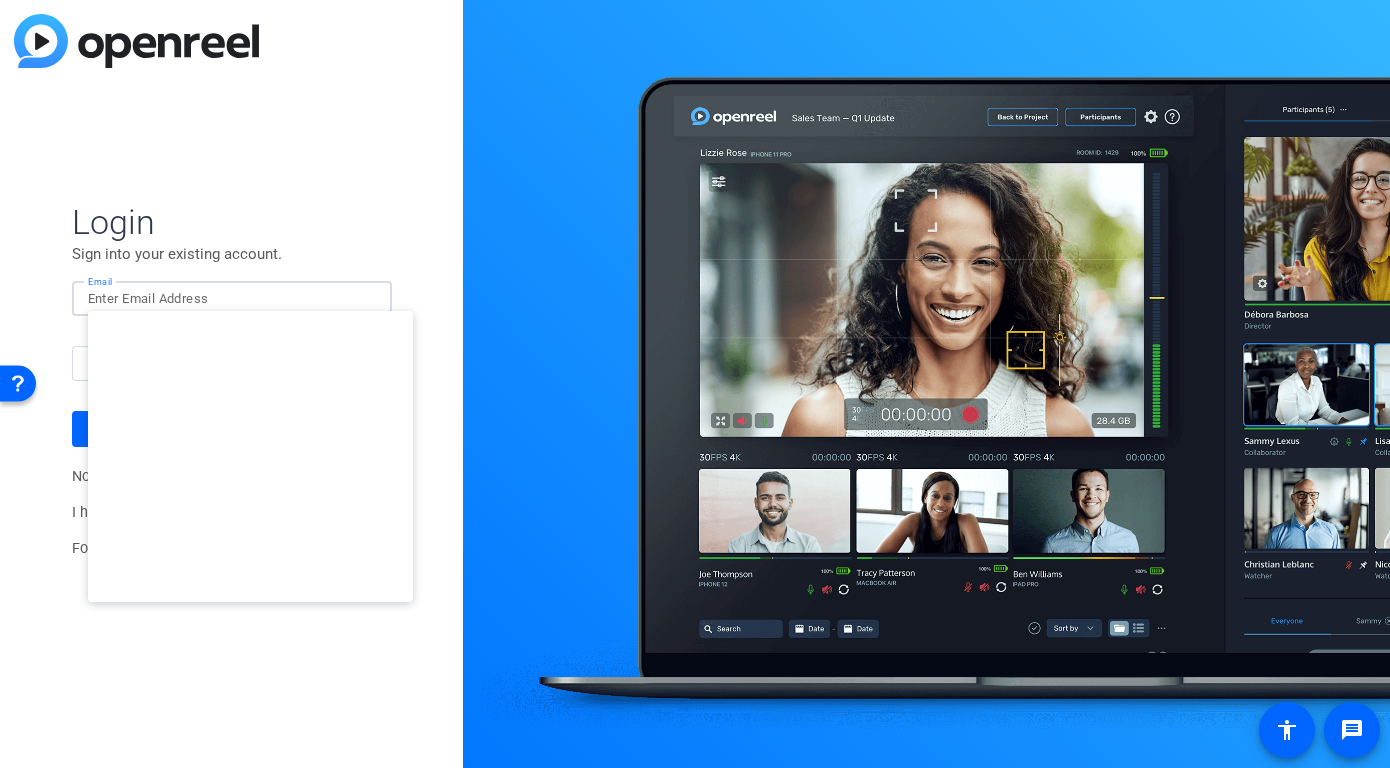 type on "[EMAIL]" 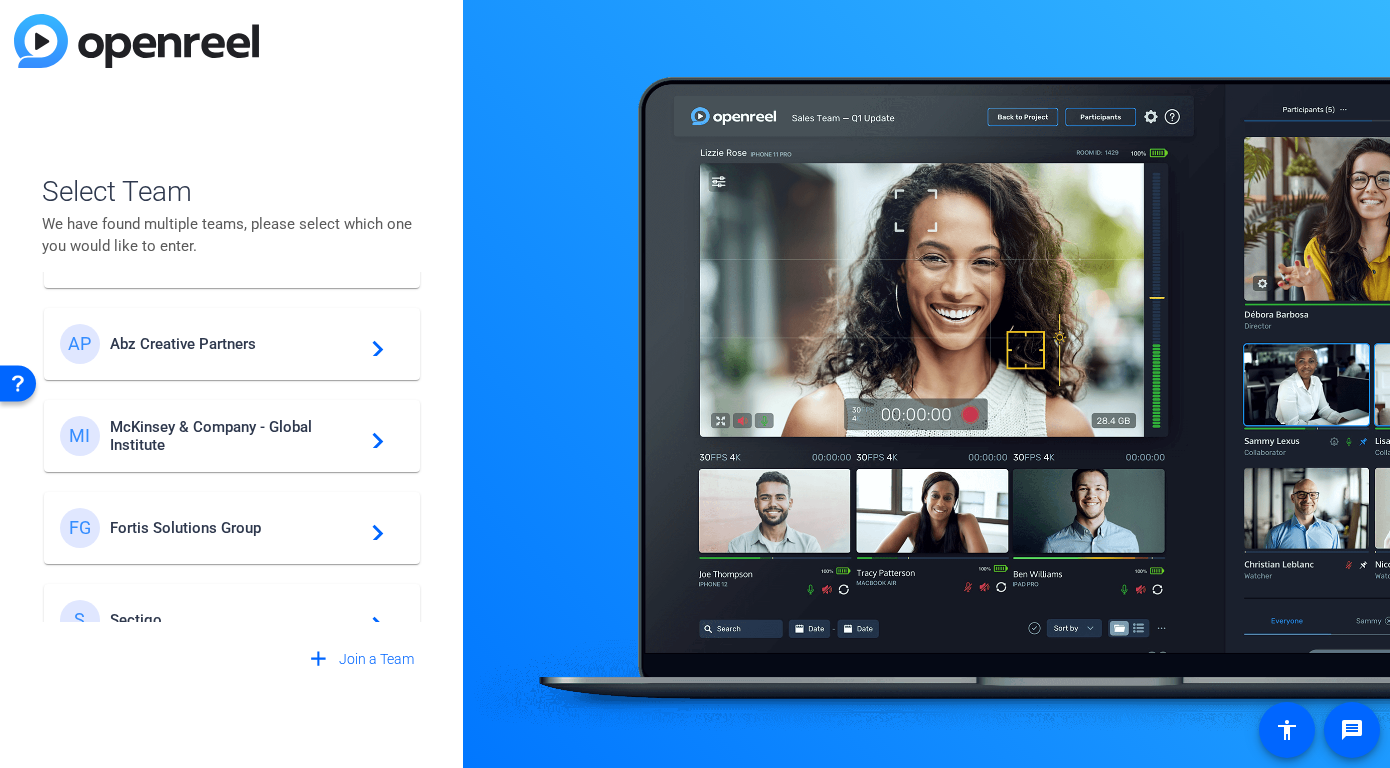 scroll, scrollTop: 125, scrollLeft: 0, axis: vertical 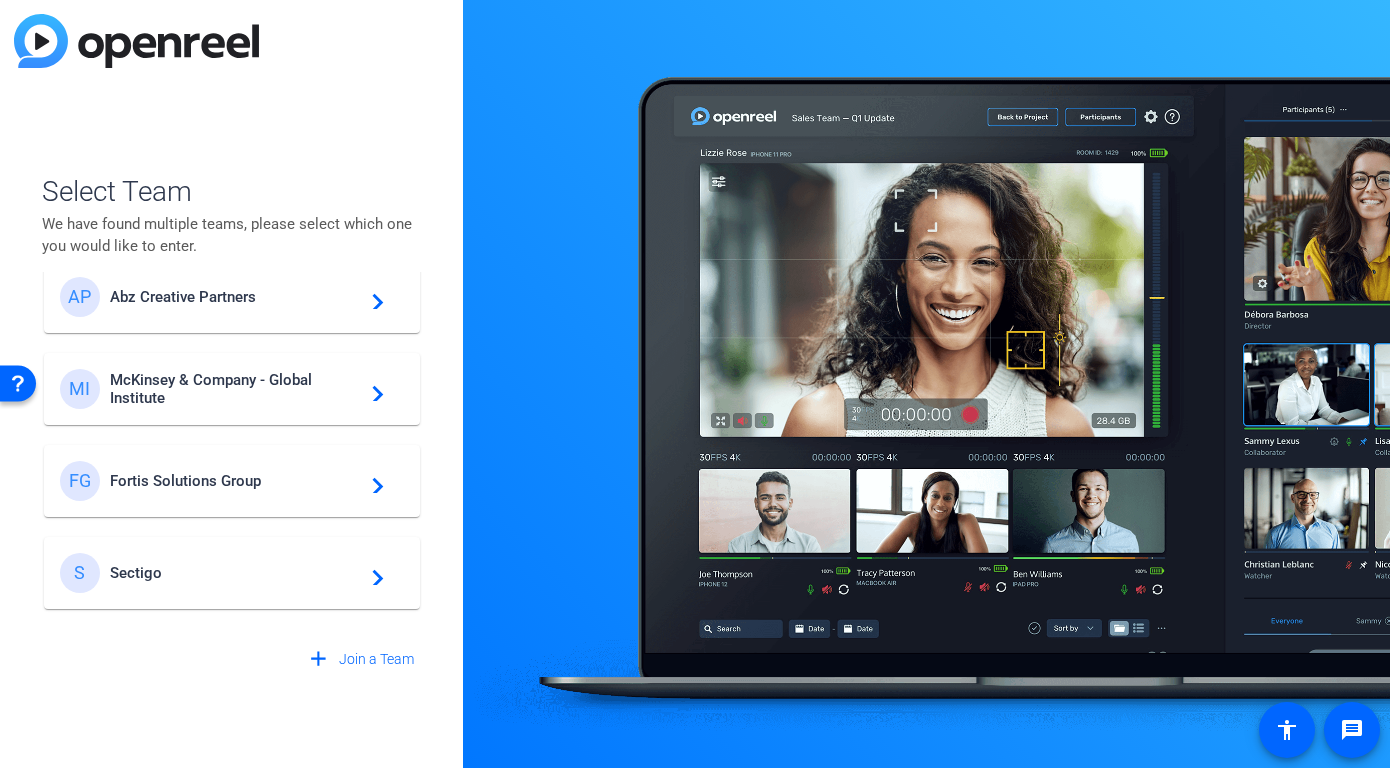 click on "MI McKinsey & Company - Global Institute  navigate_next" 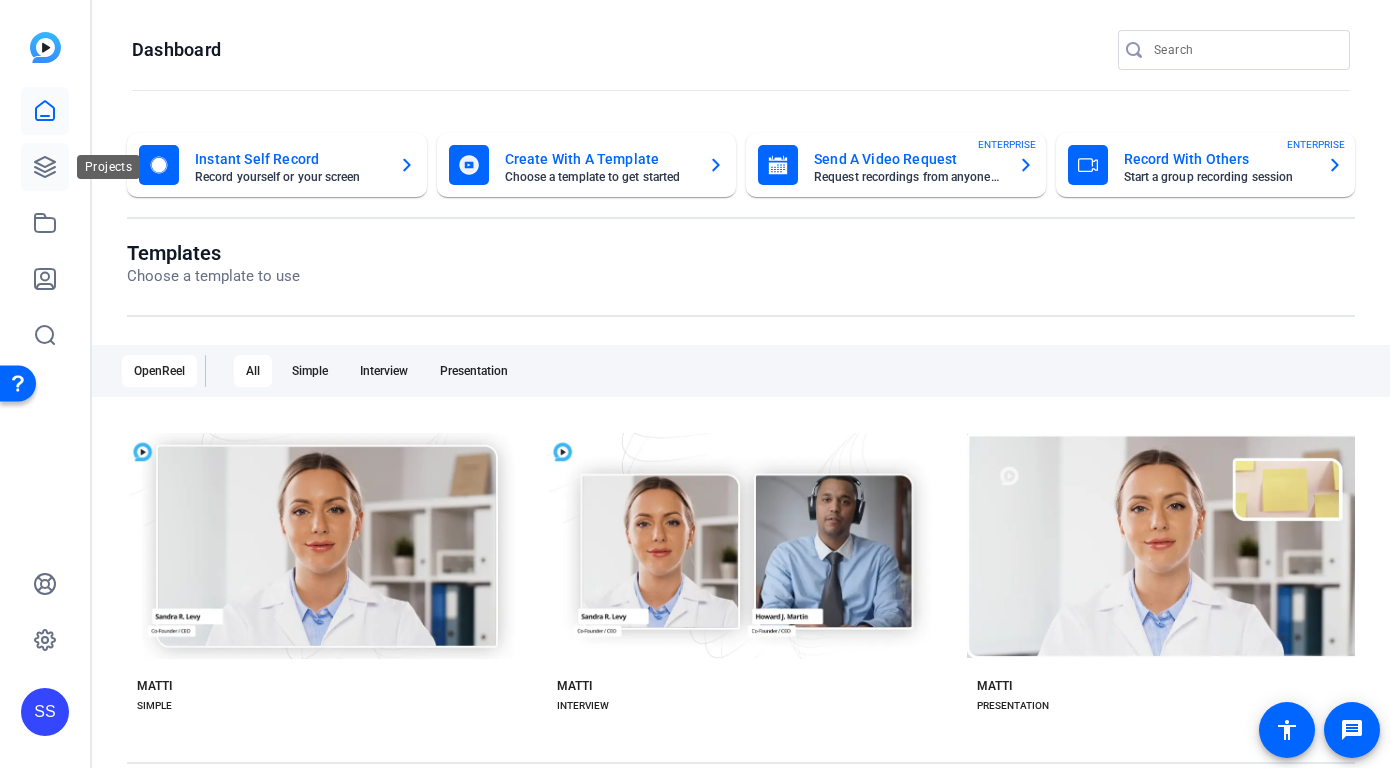 click 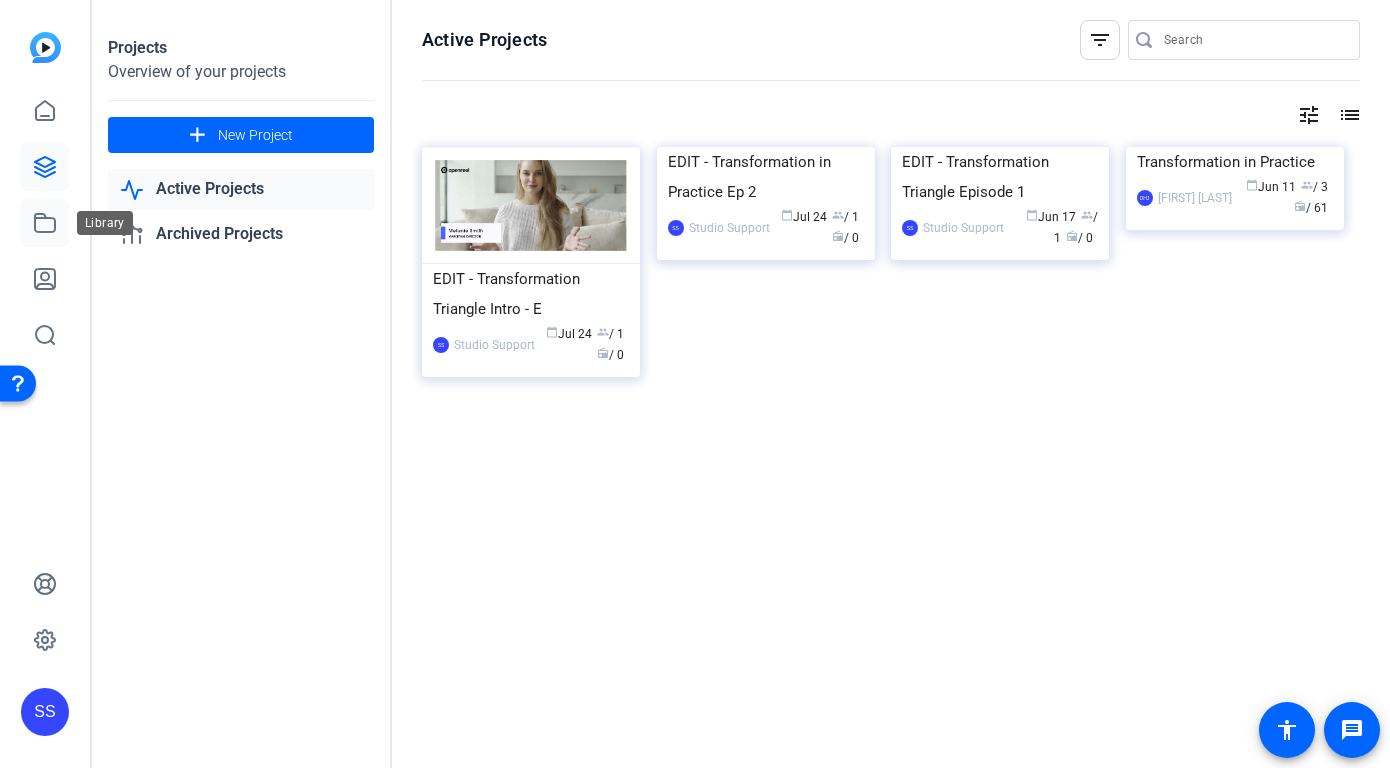 click 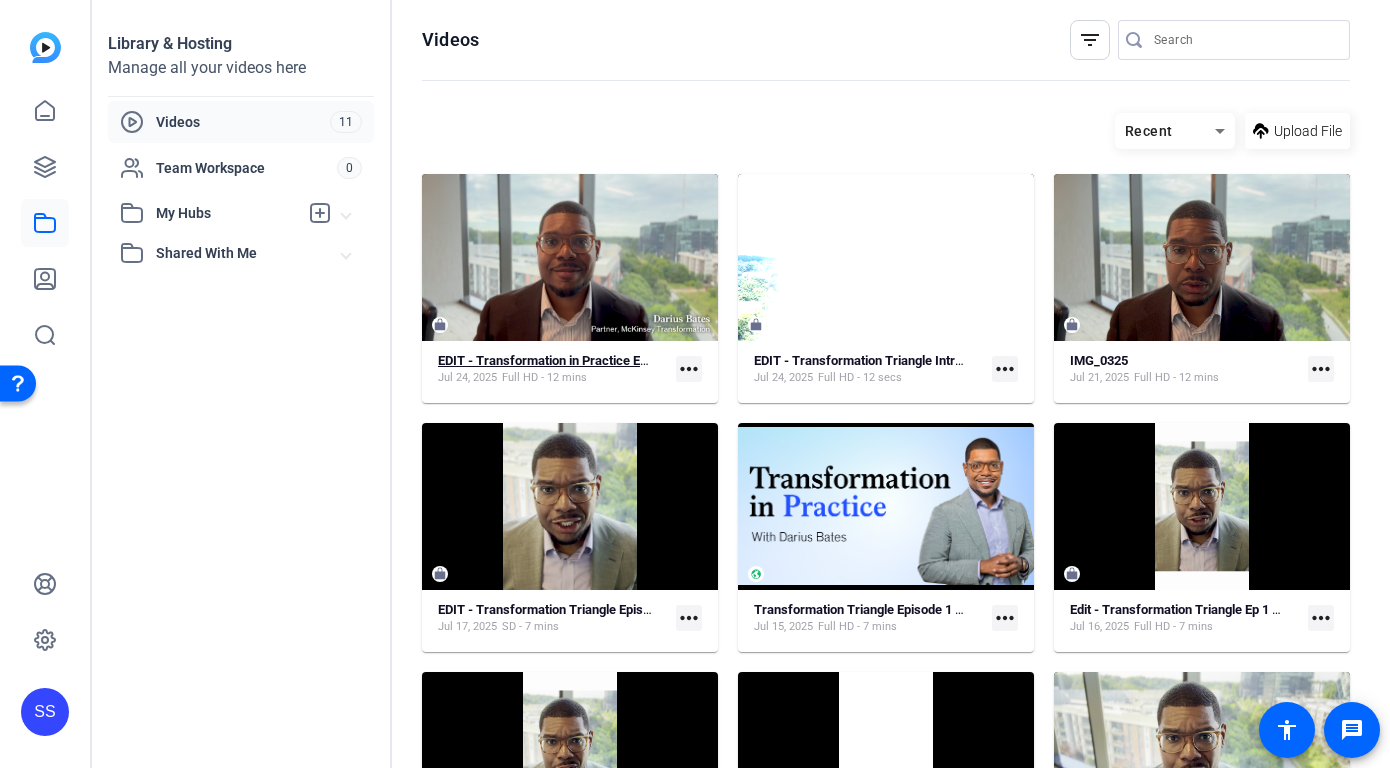 click on "EDIT - Transformation in Practice Ep 2" 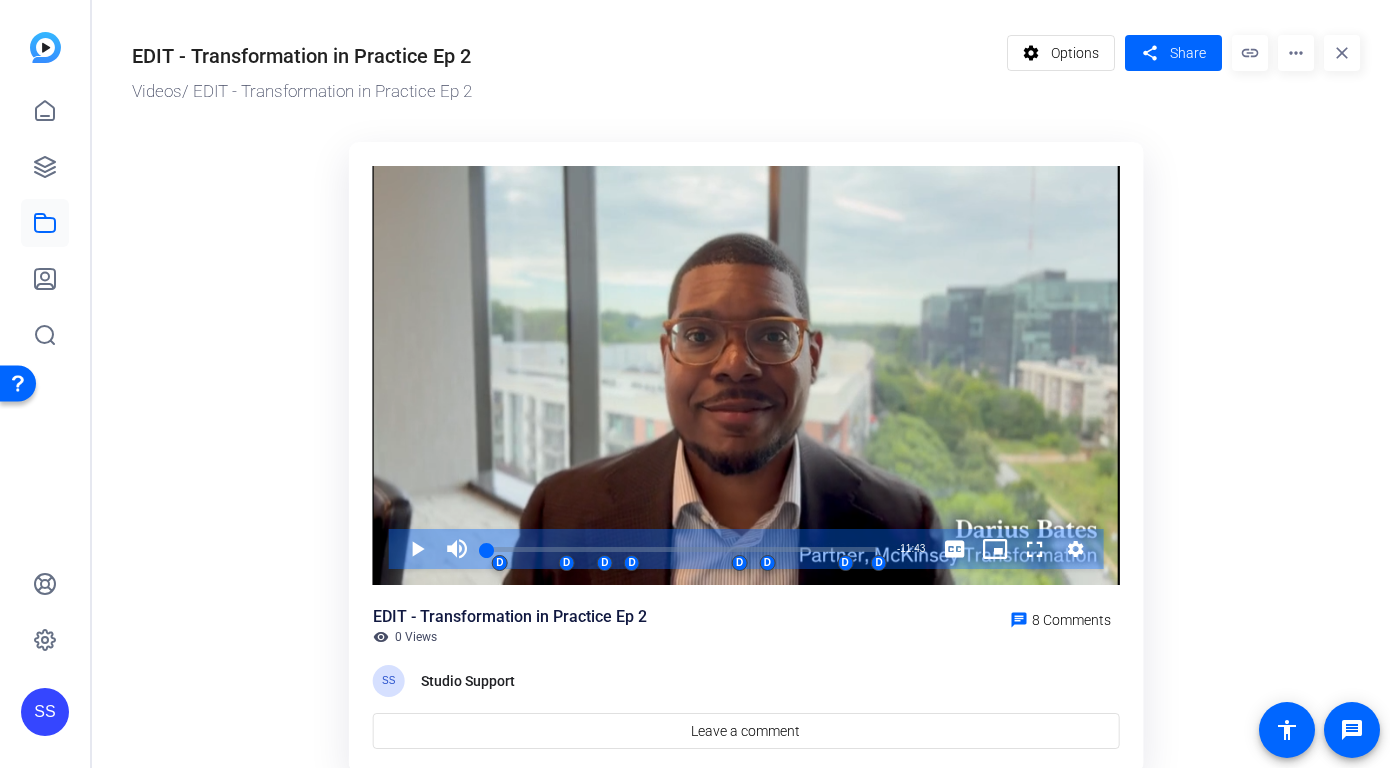 click at bounding box center (746, 376) 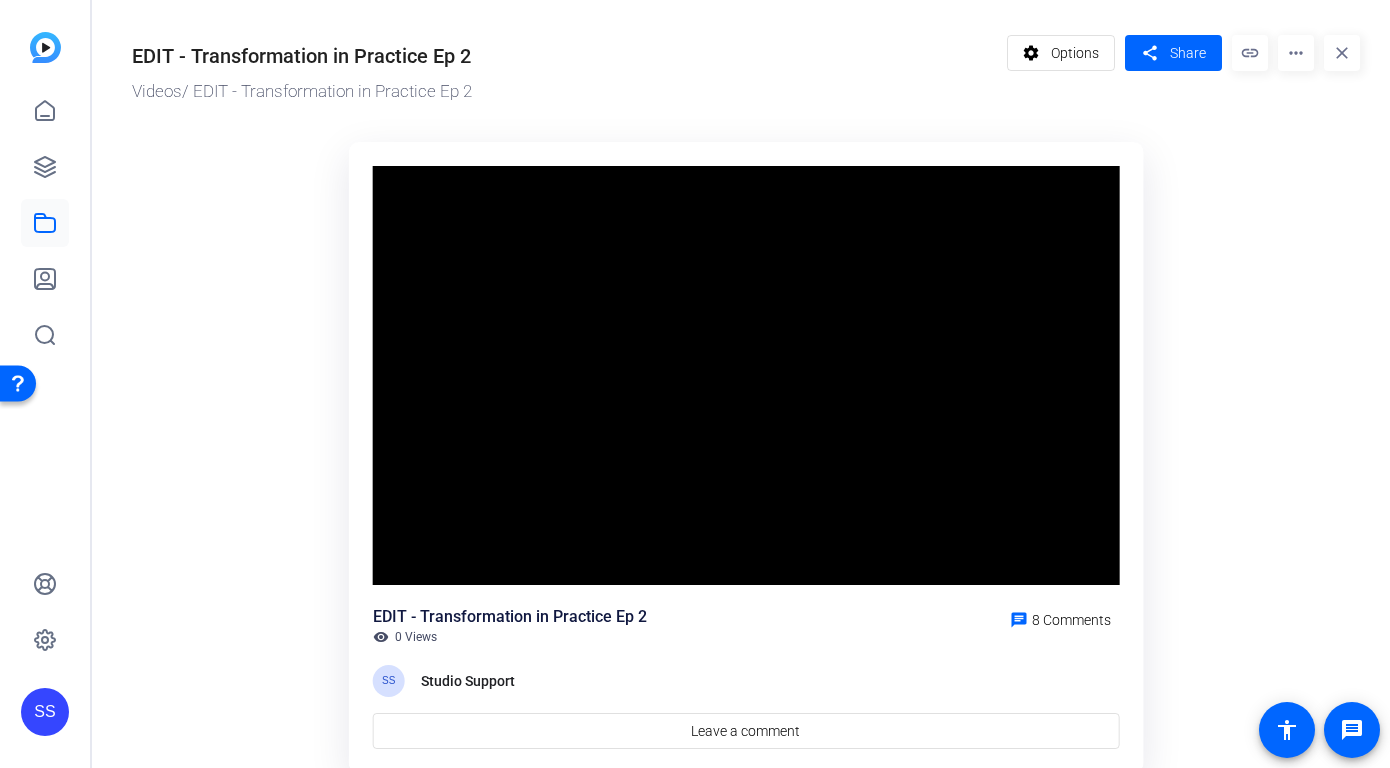 click on "EDIT - Transformation in Practice Ep 2 visibility 0 Views chat 8 Comments  SS  Studio Support Leave a comment" 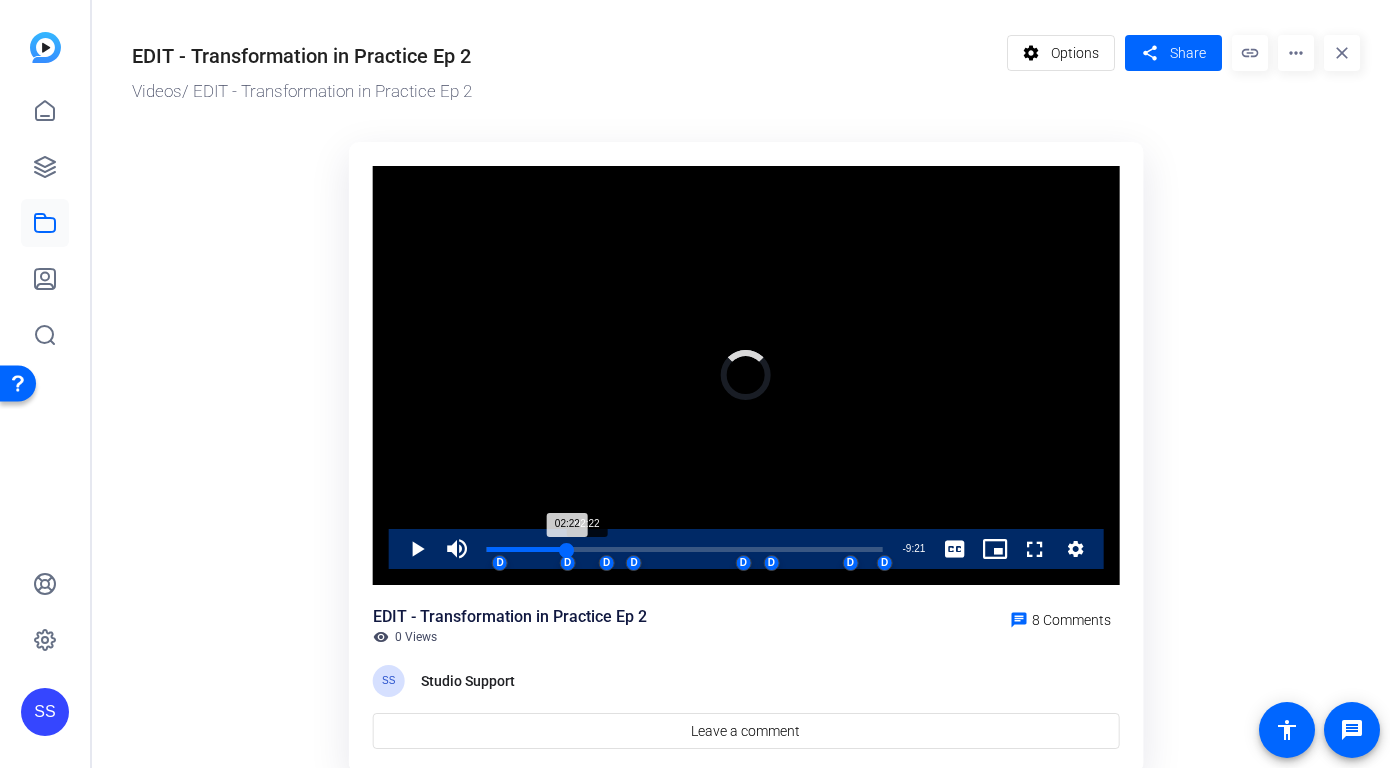 click on "D" at bounding box center (568, 563) 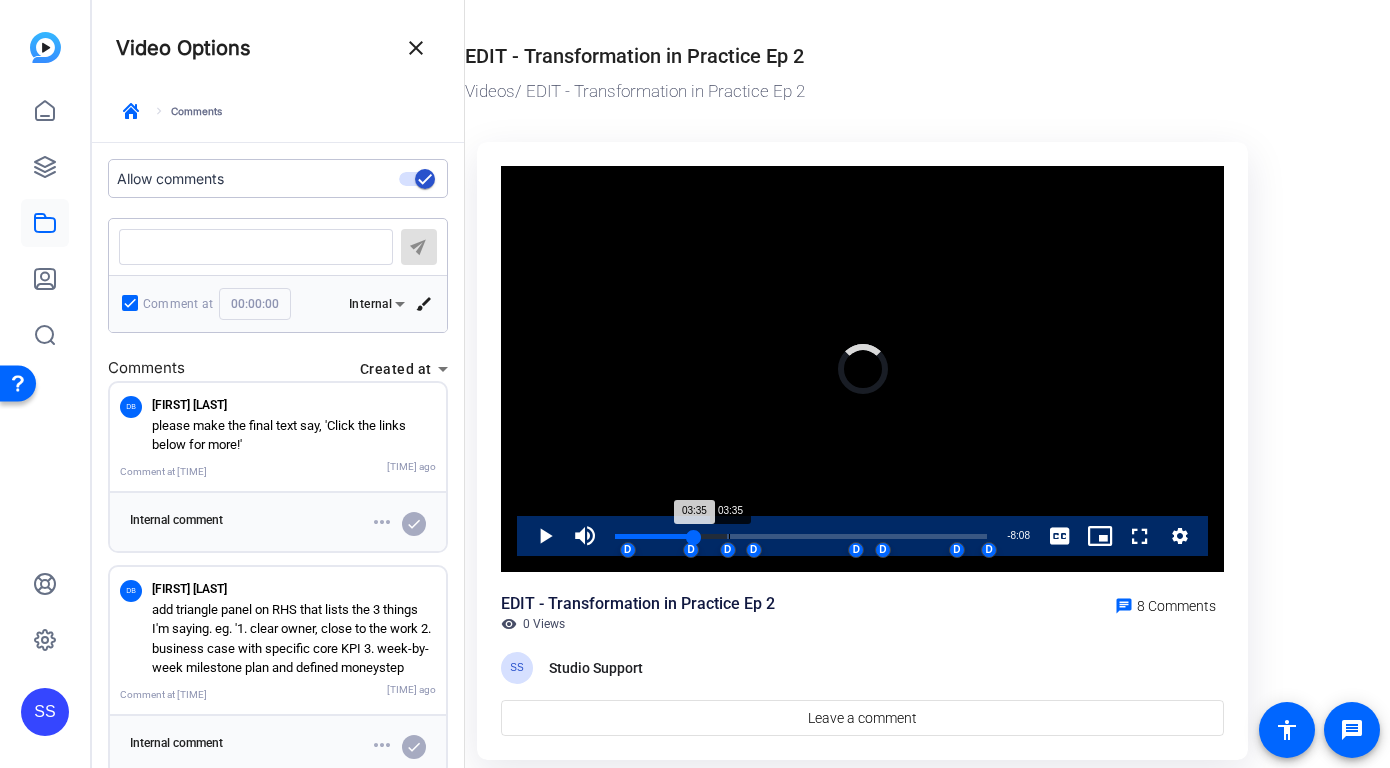click on "D" at bounding box center [728, 550] 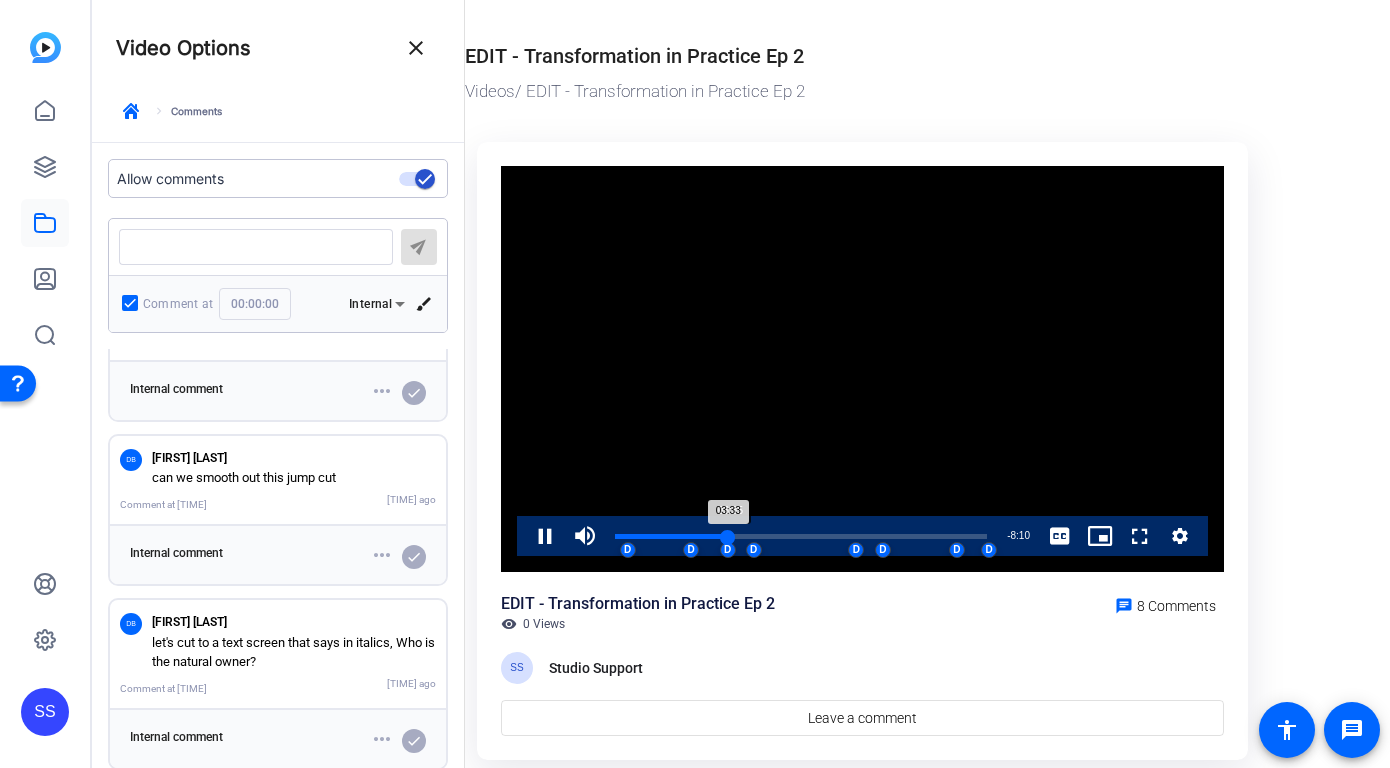 scroll, scrollTop: 784, scrollLeft: 0, axis: vertical 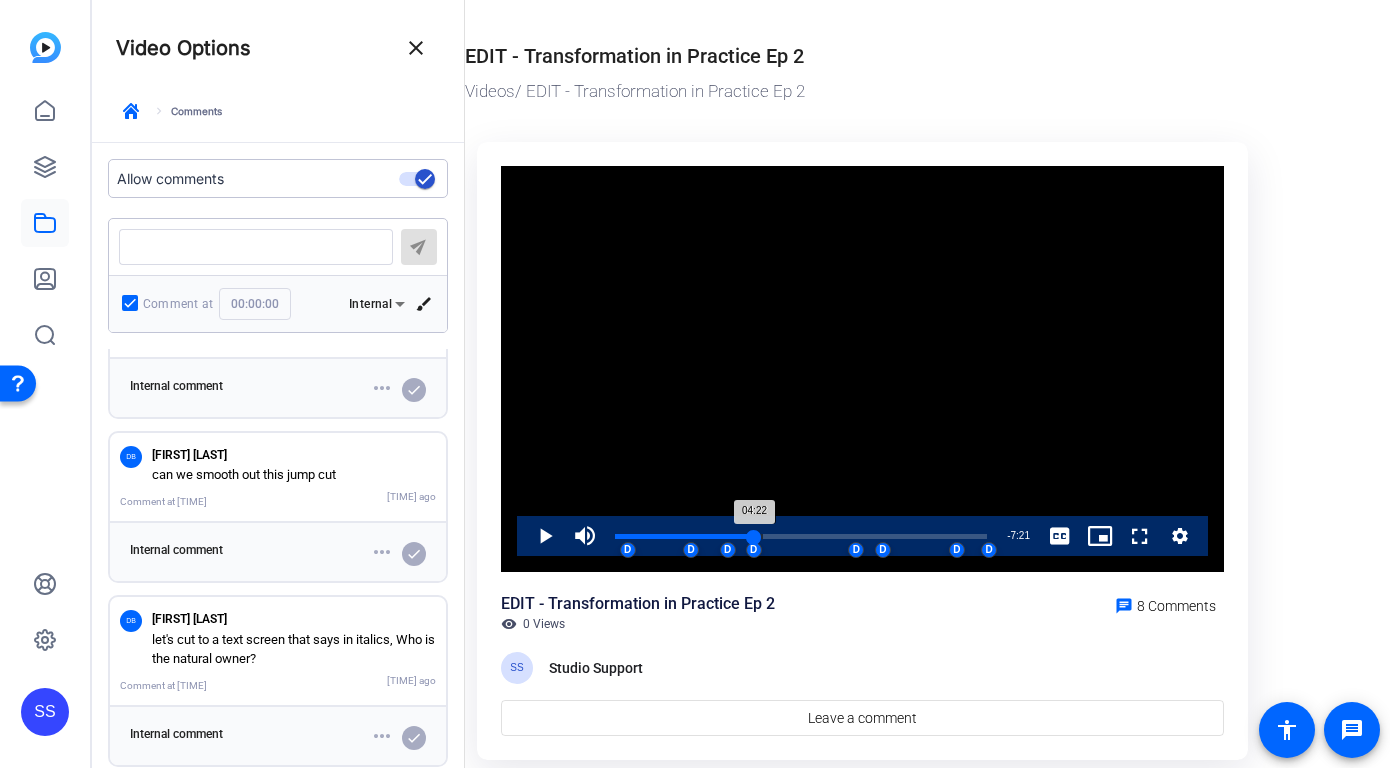 click on "D" at bounding box center (754, 550) 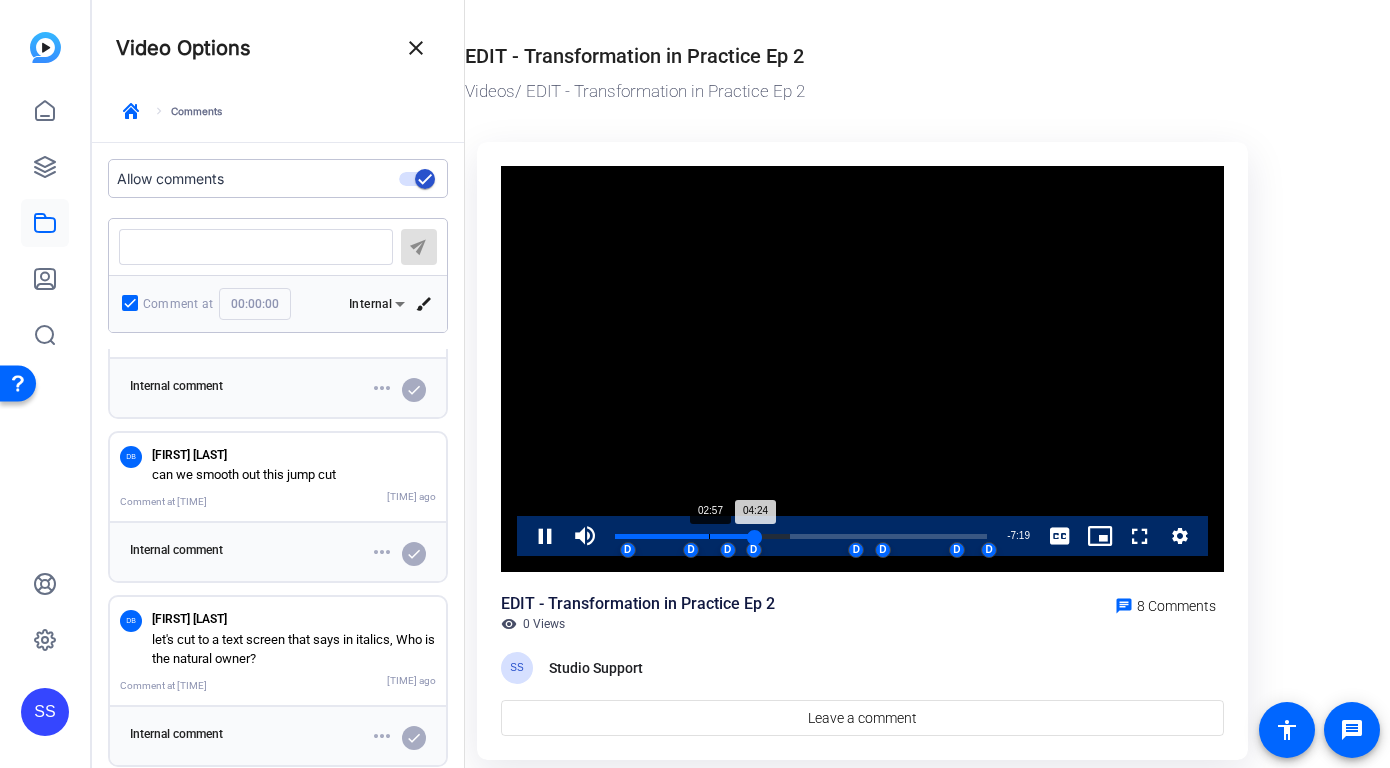 click on "let's cut to a text screen that says in italics, Who is the natural owner?" 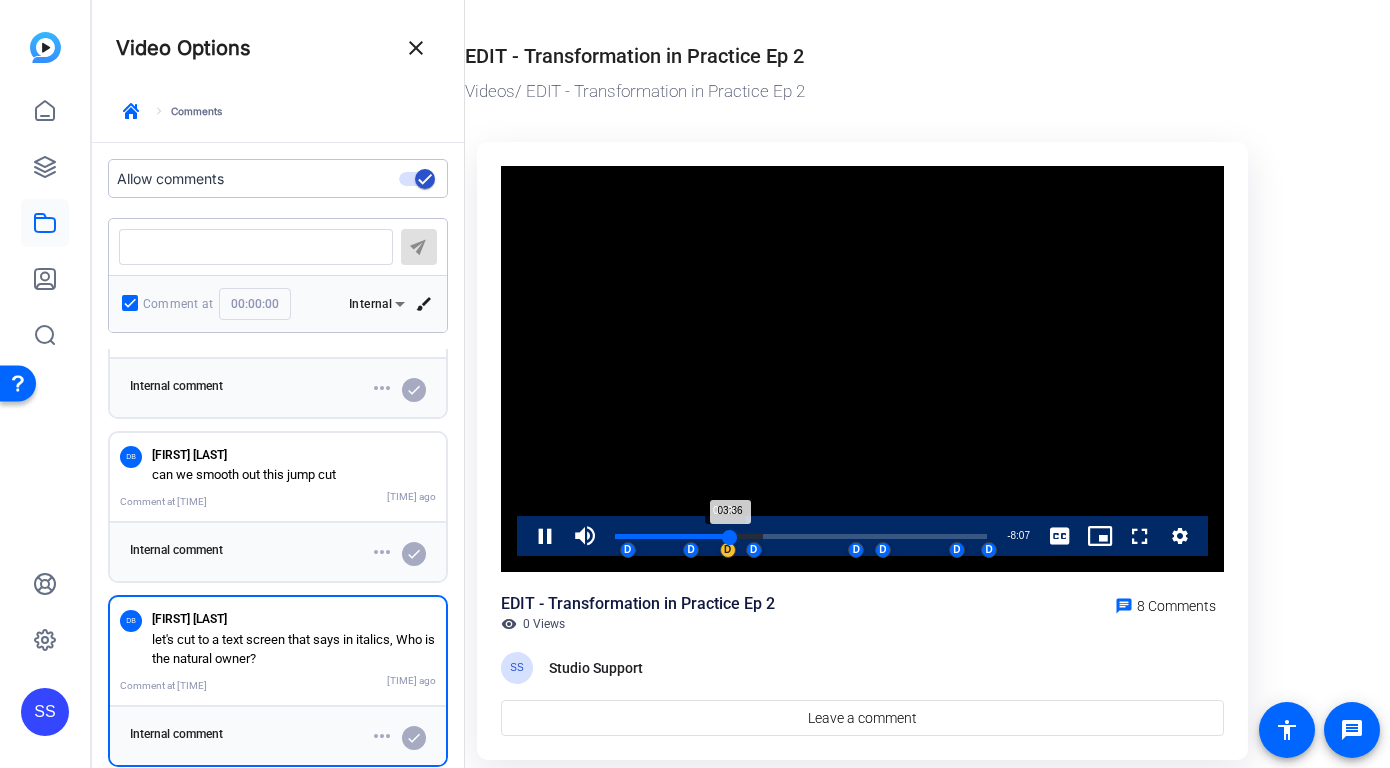 click on "03:36" at bounding box center (672, 536) 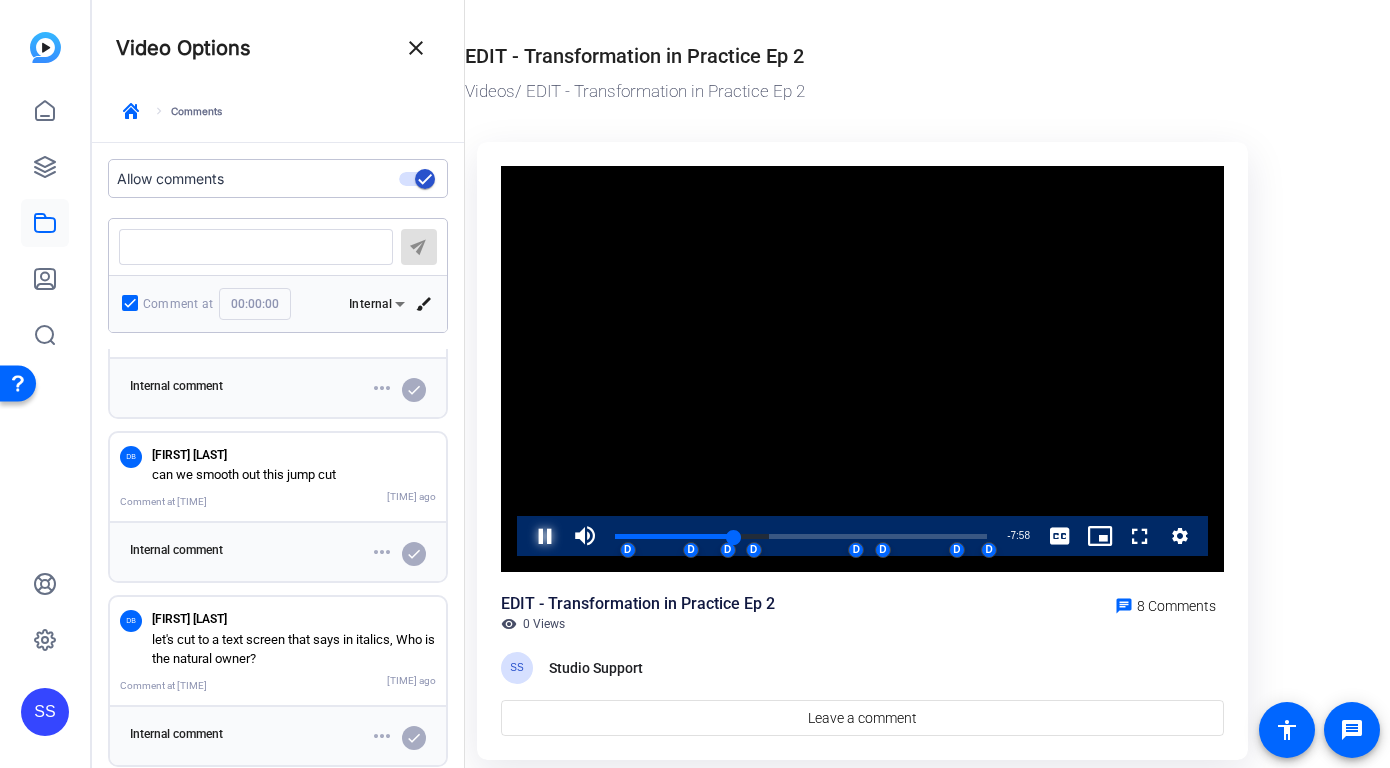 click at bounding box center [525, 536] 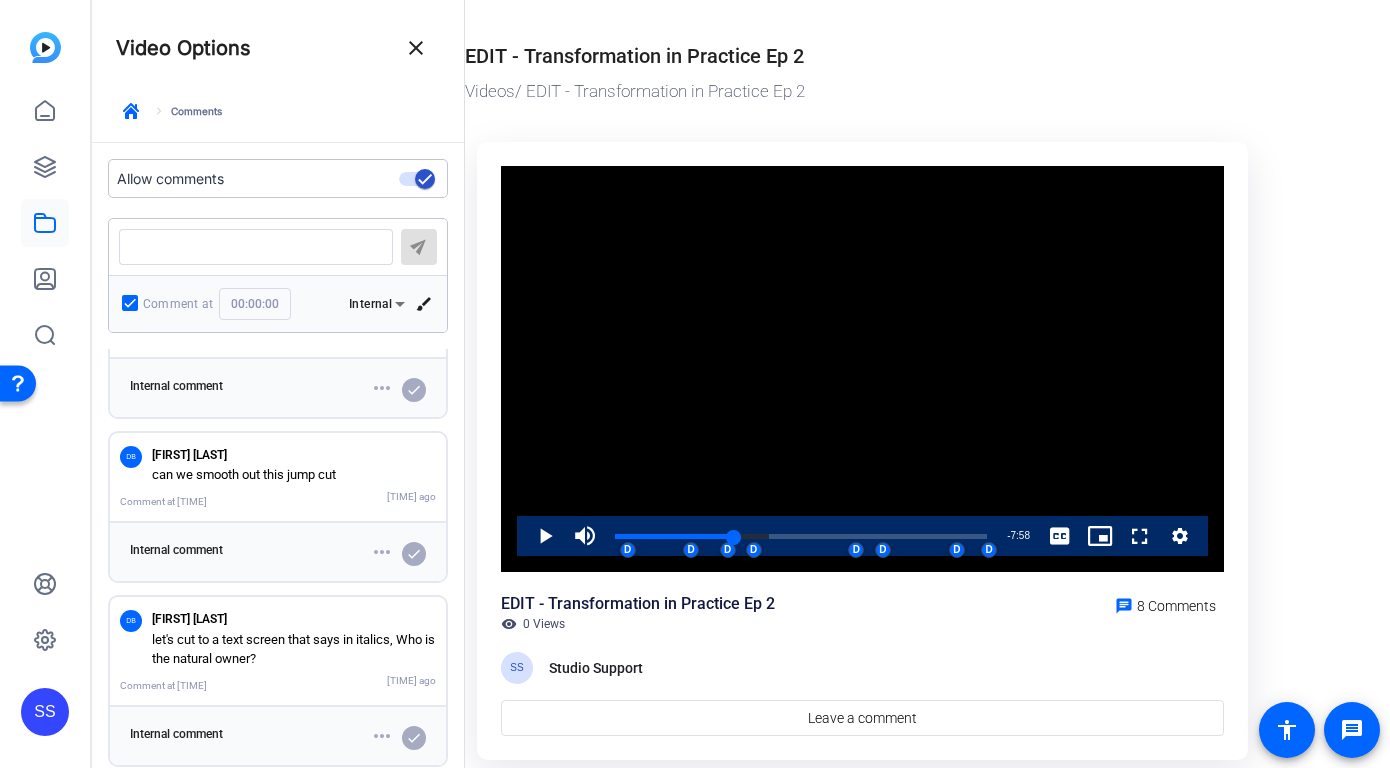 click on "SS" 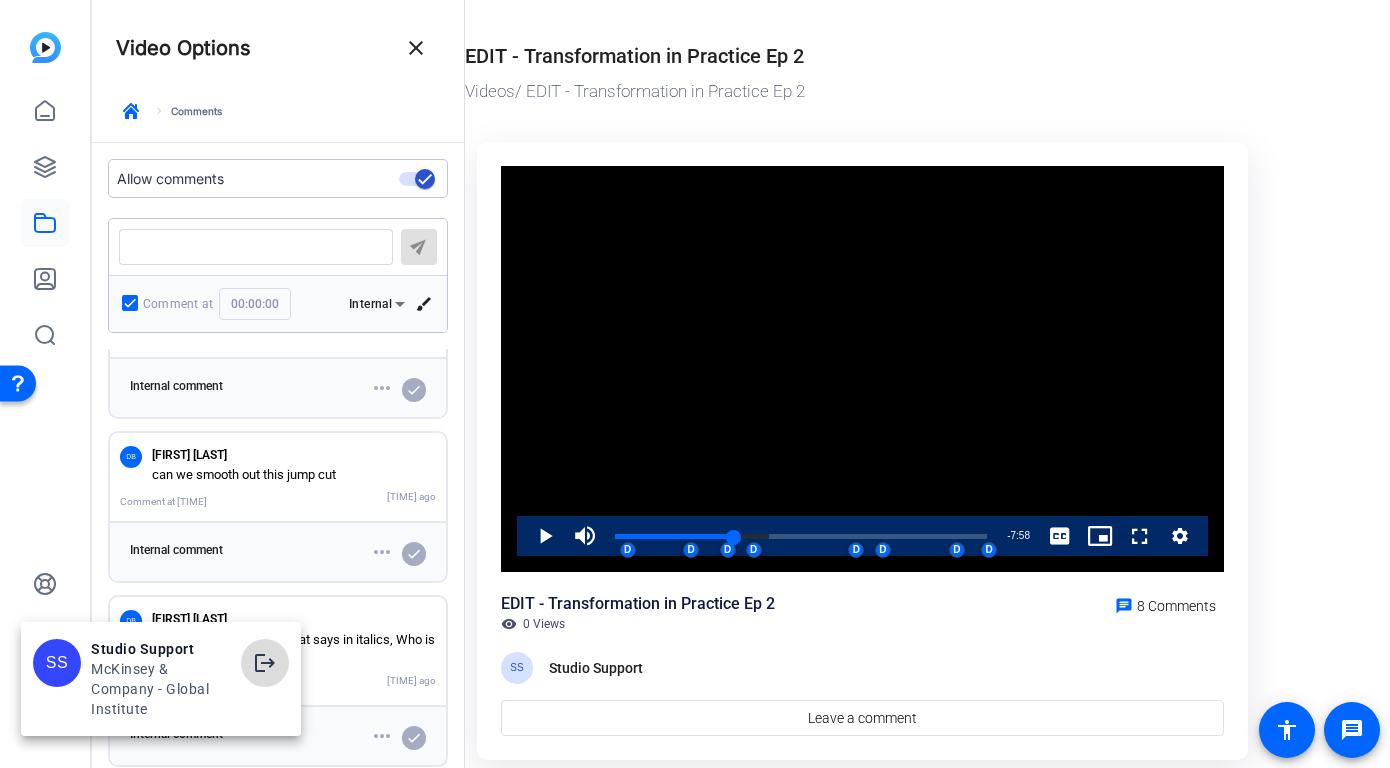 click at bounding box center (265, 663) 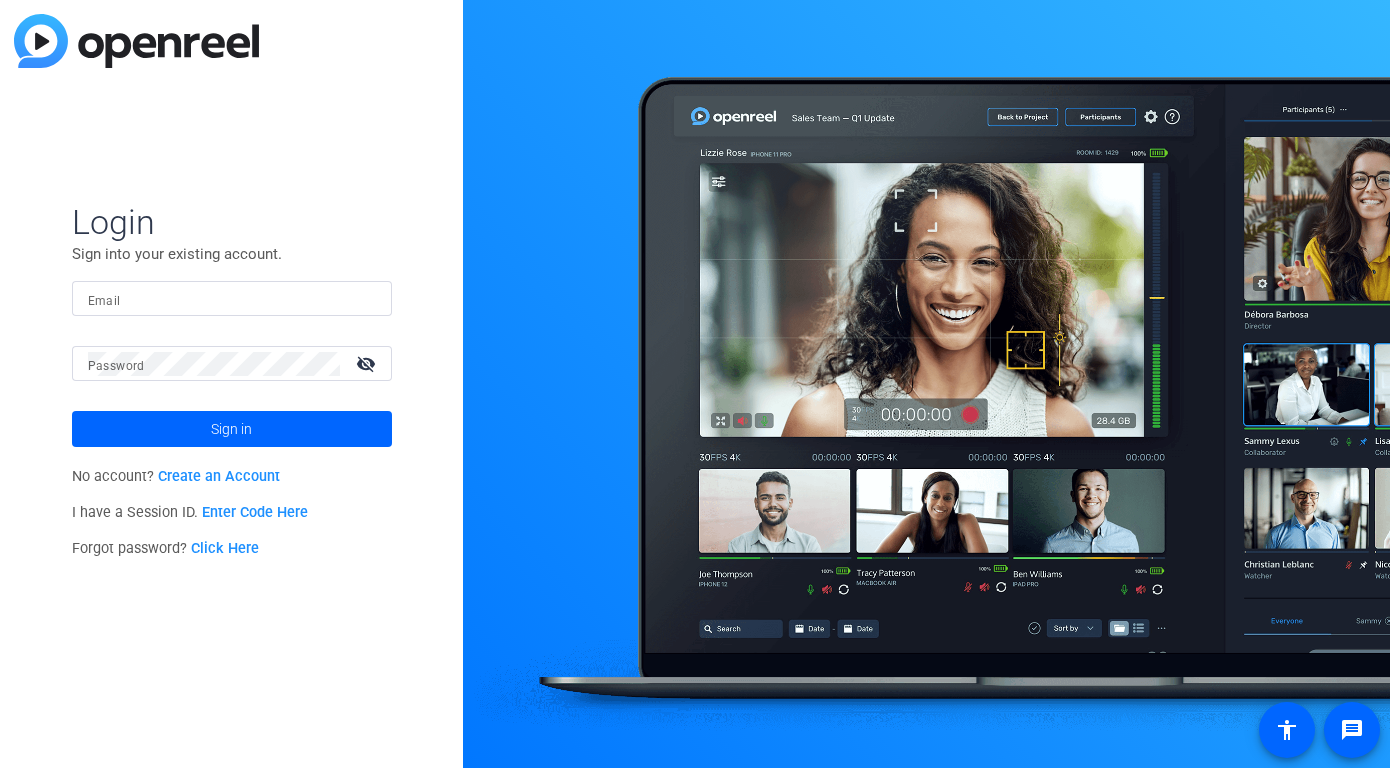 scroll, scrollTop: 0, scrollLeft: 0, axis: both 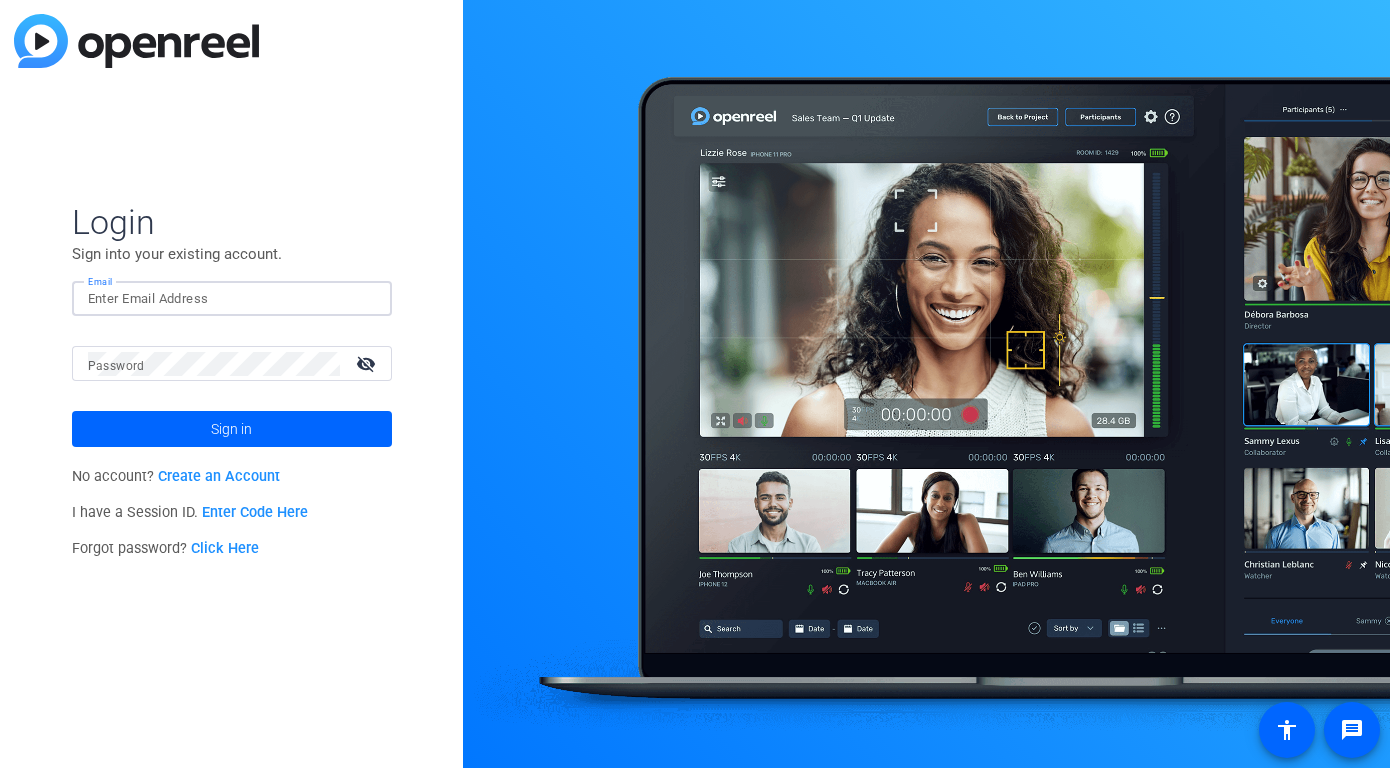 click 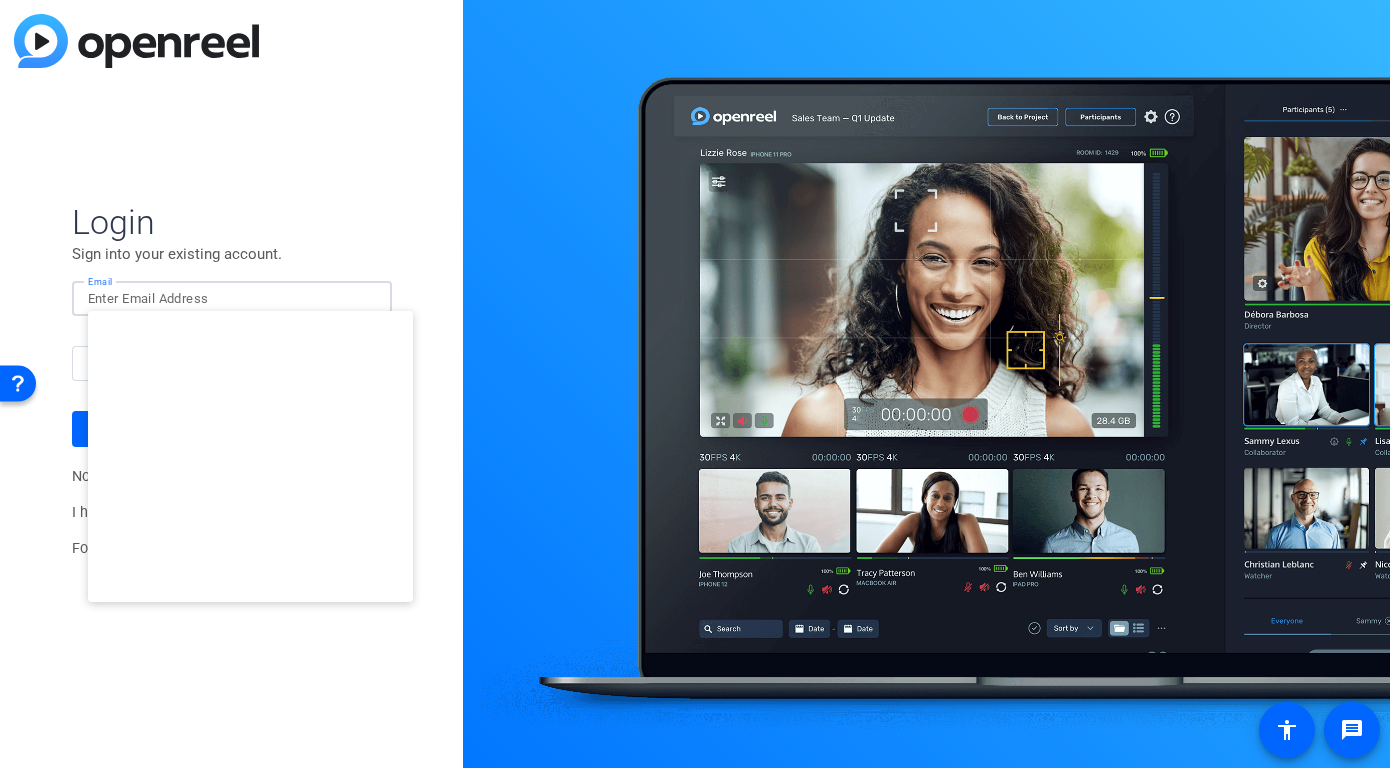 type on "smulligan@openreel.com" 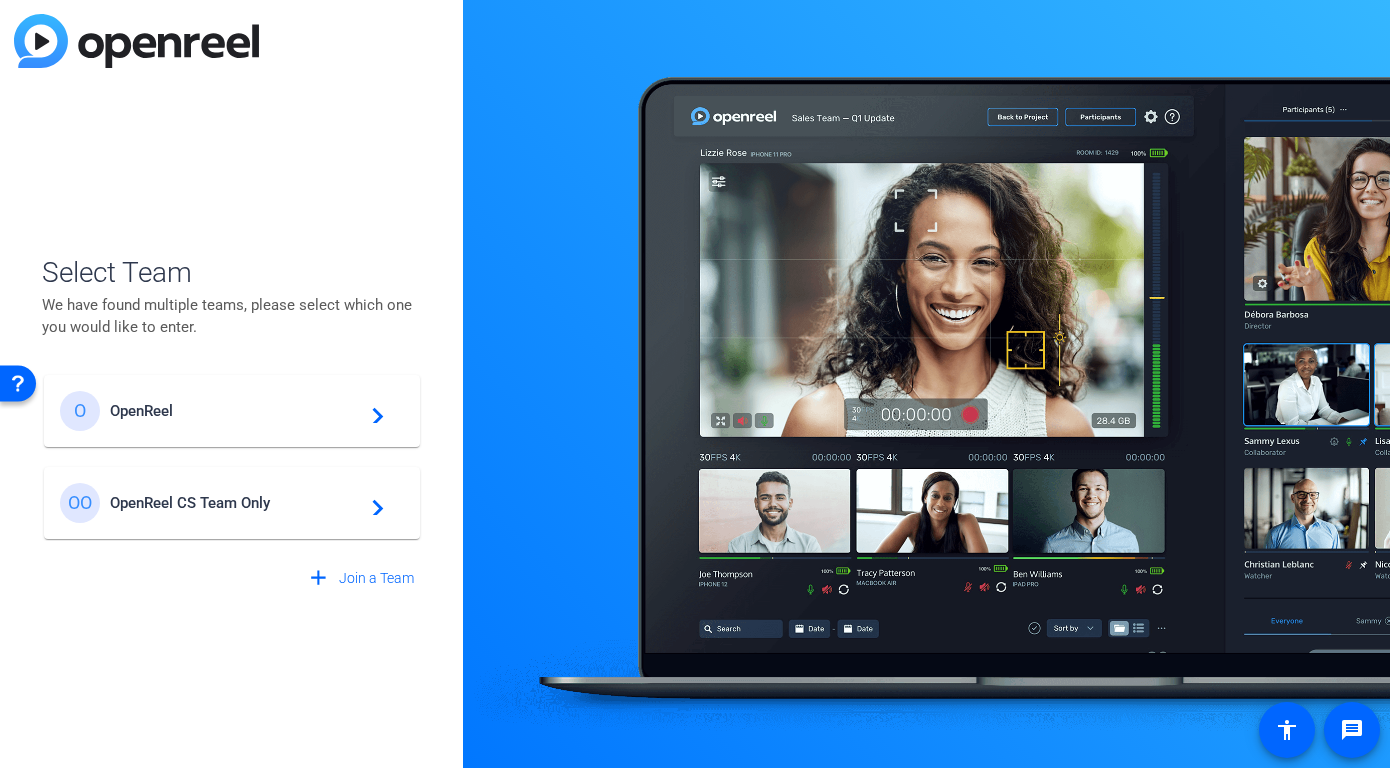 click on "O OpenReel  navigate_next" 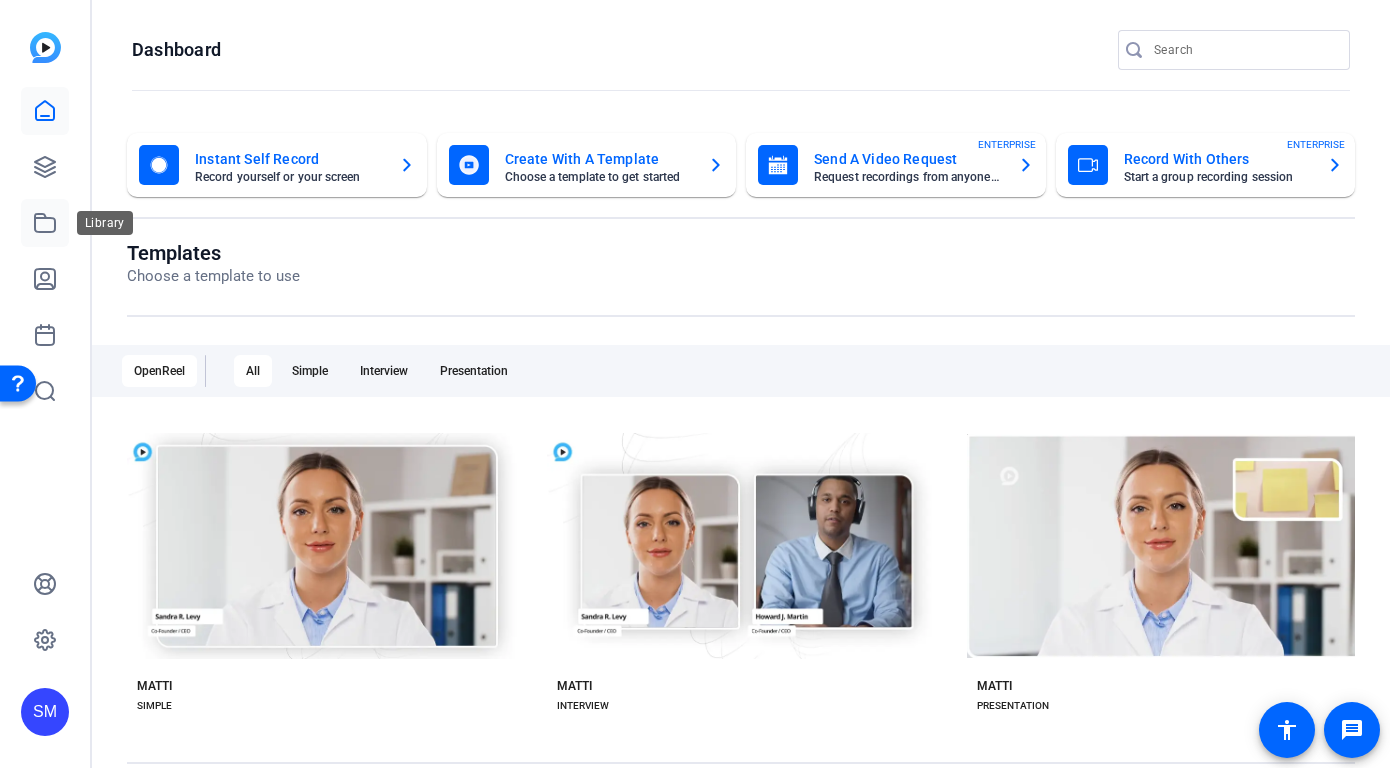 click 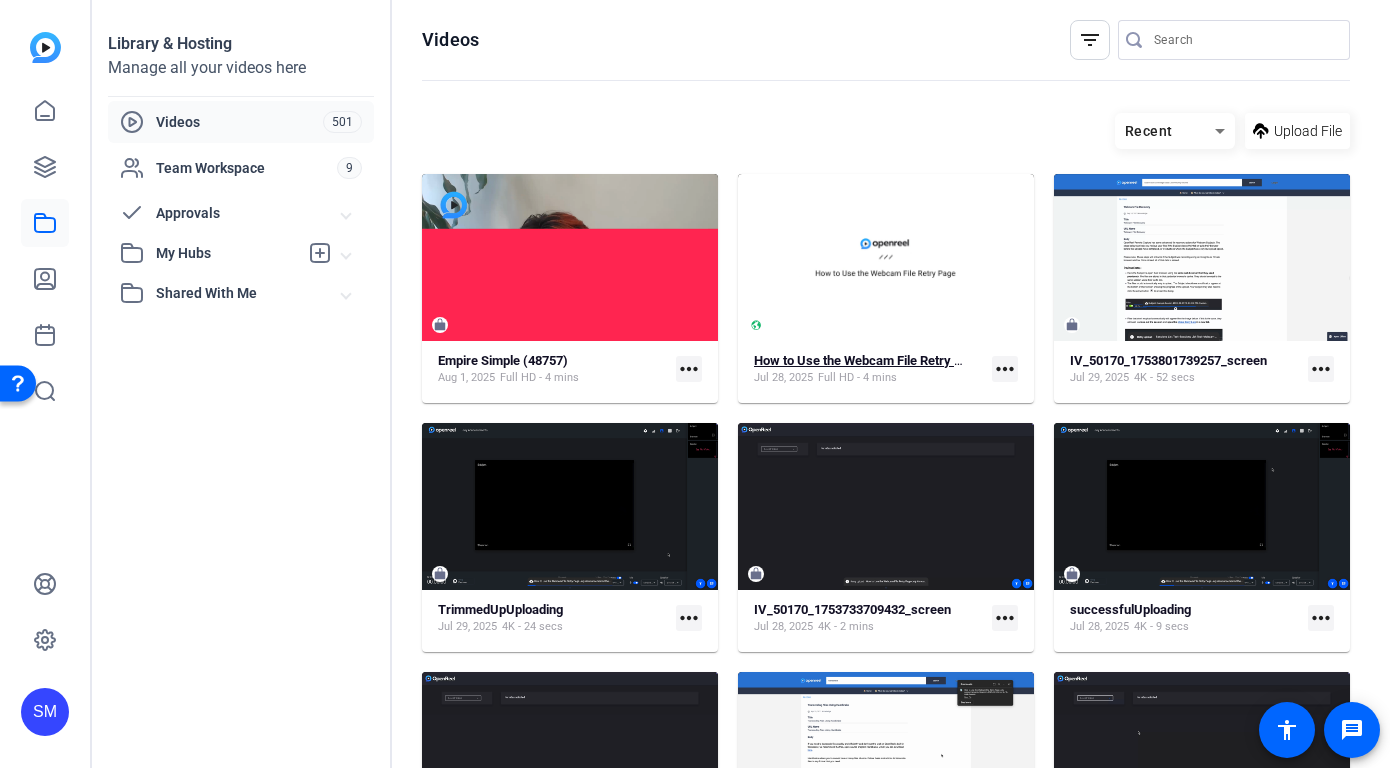 click on "How to Use the Webcam File Retry Page" 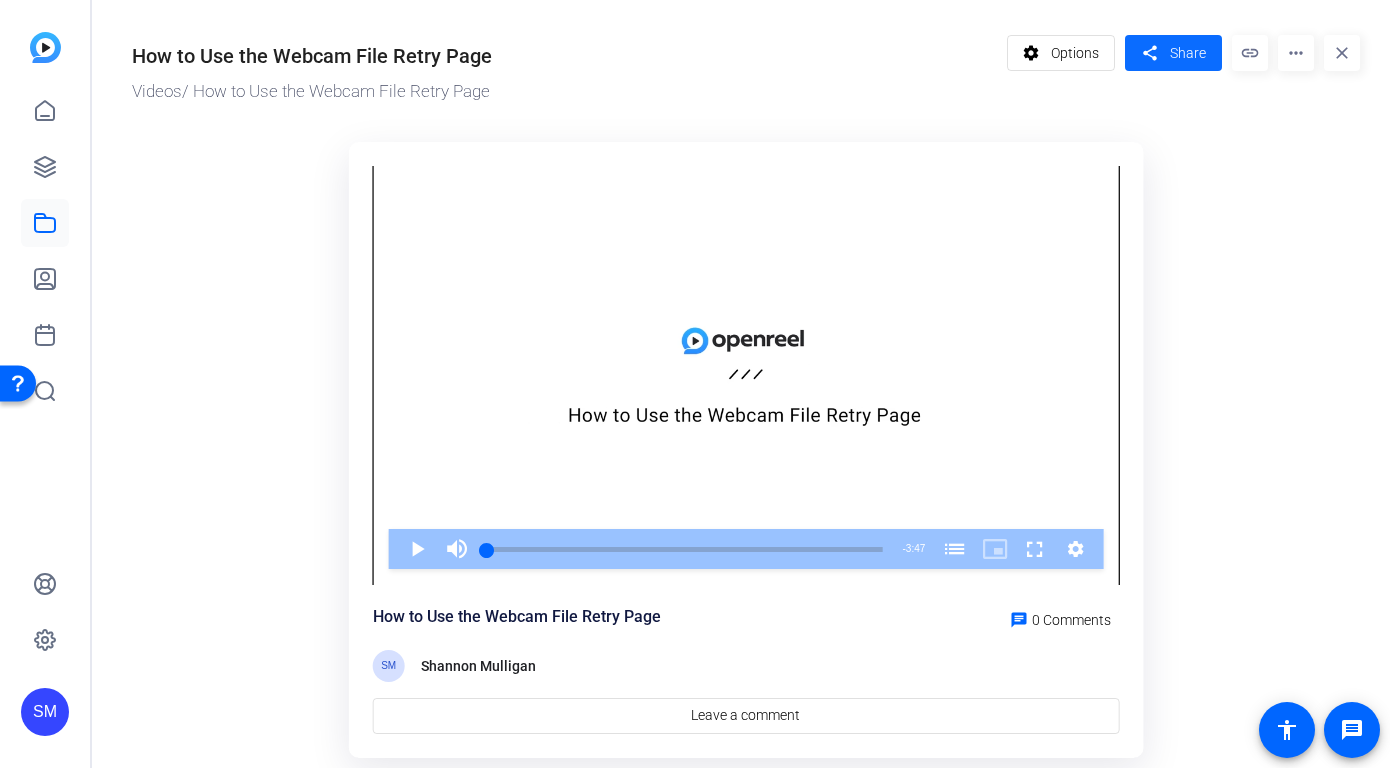 click on "share" 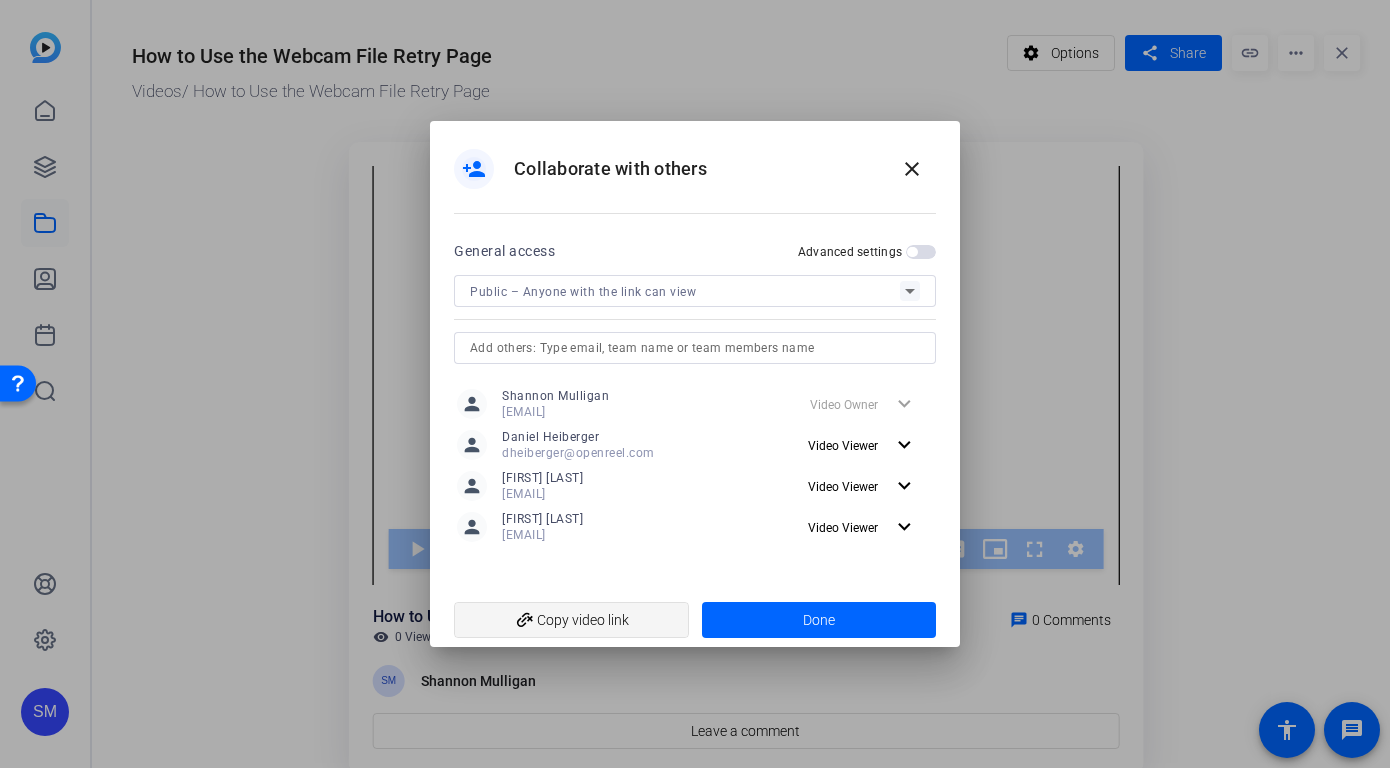 click on "add_link  Copy video link" 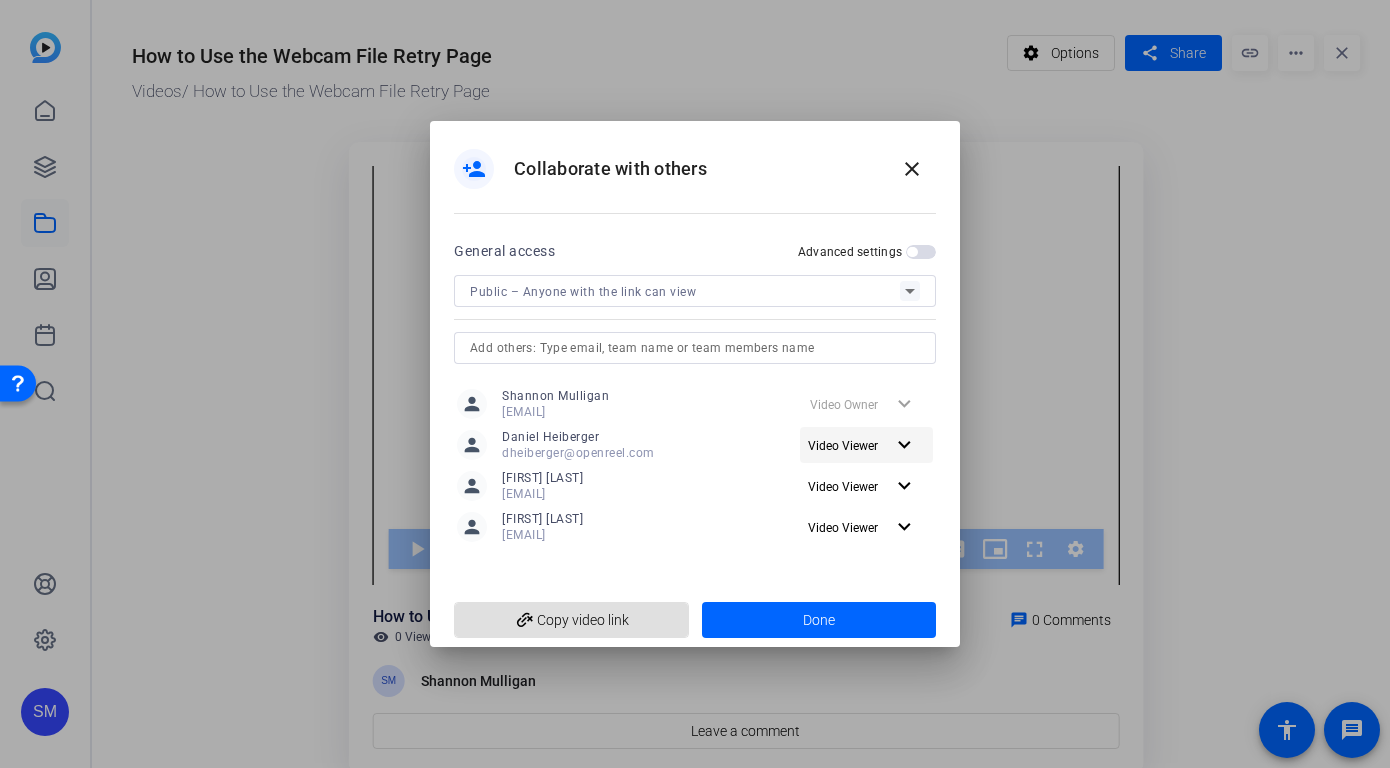 click on "expand_more" at bounding box center (904, 445) 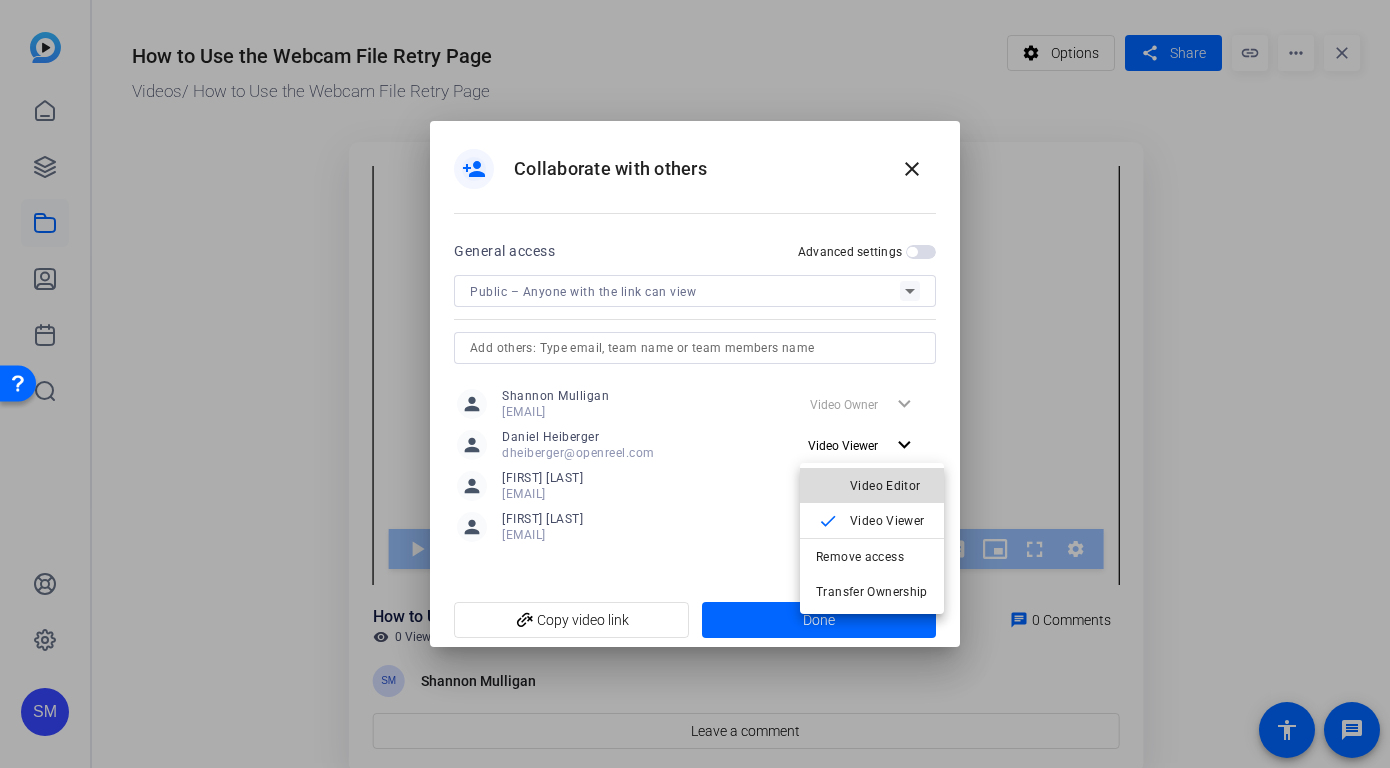 click on "Video Editor" at bounding box center (885, 486) 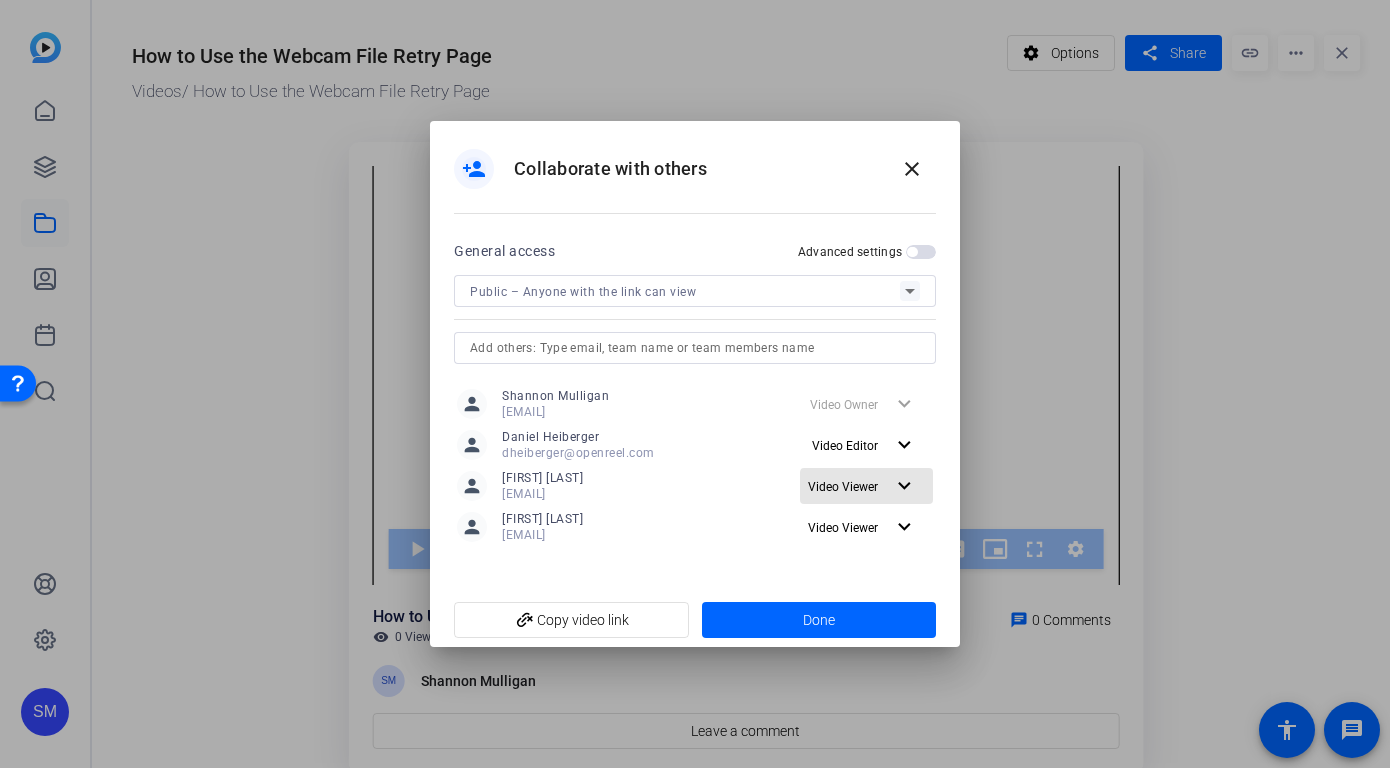 click on "expand_more" at bounding box center (904, 486) 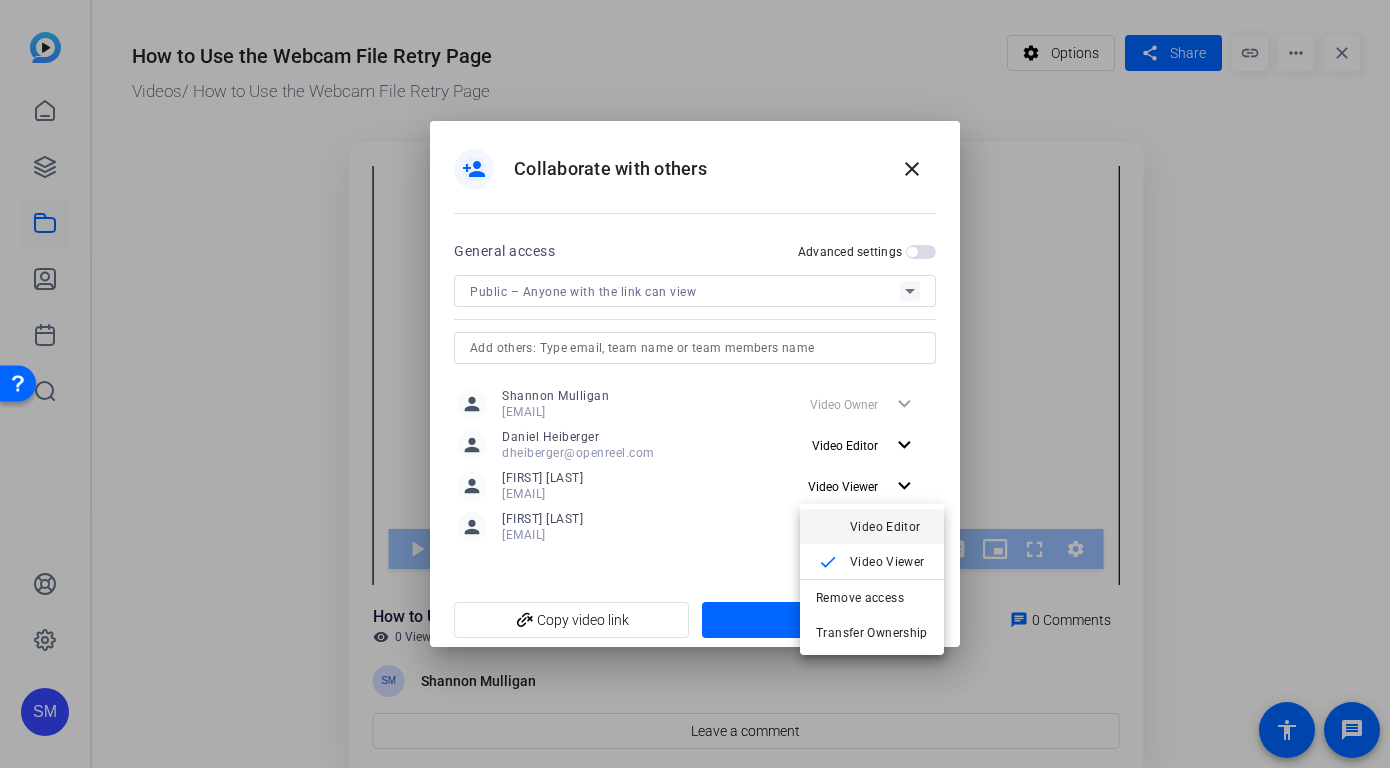 click on "check Video Editor" at bounding box center [872, 526] 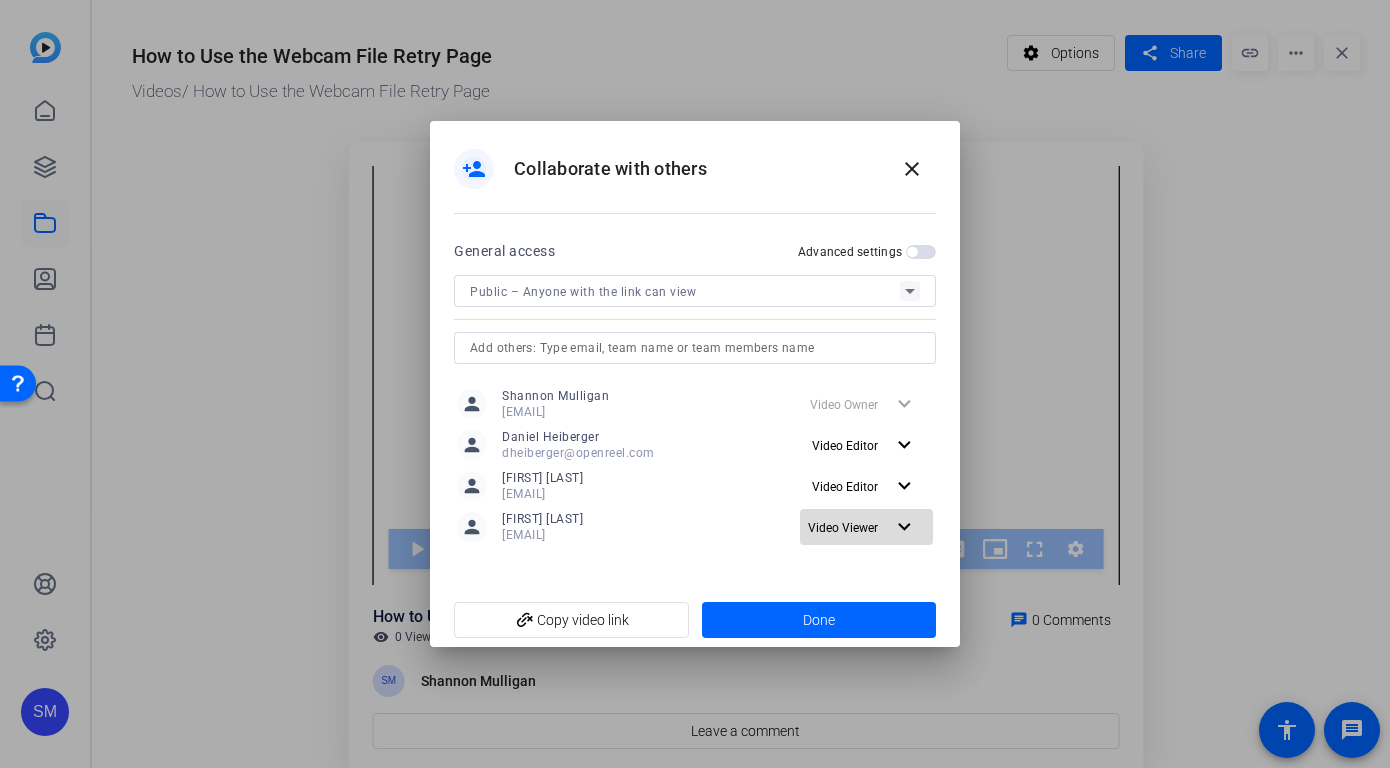 click on "Video Viewer" at bounding box center [843, 528] 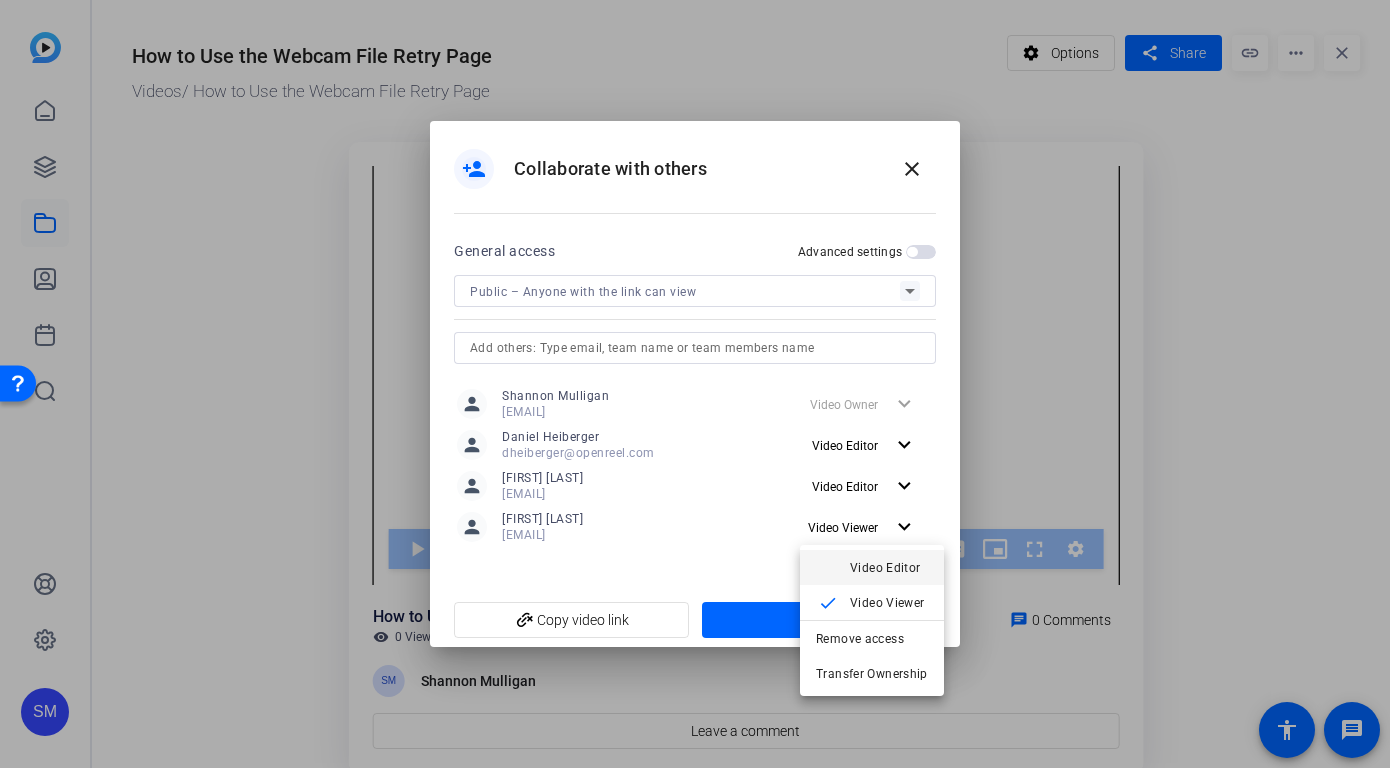 click on "check Video Editor" at bounding box center (872, 567) 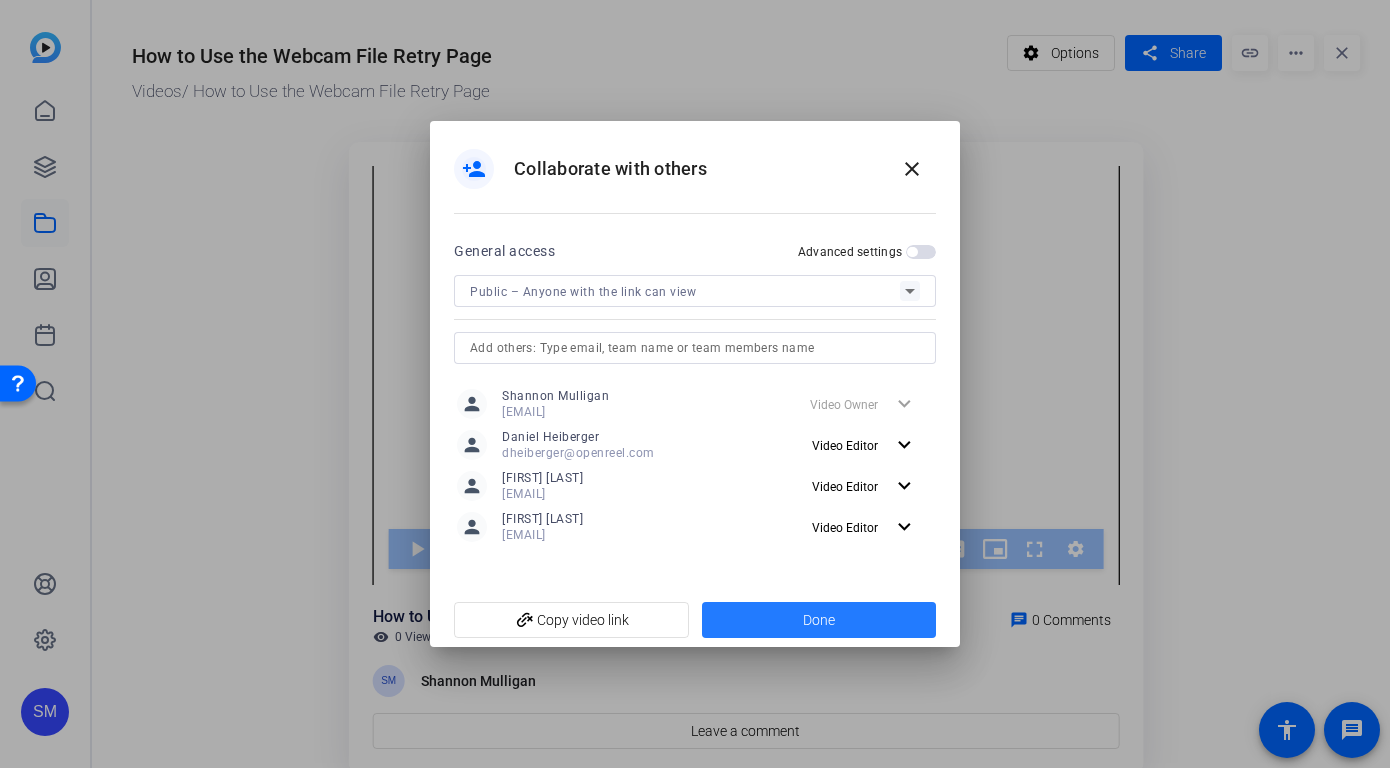 click on "Done" 